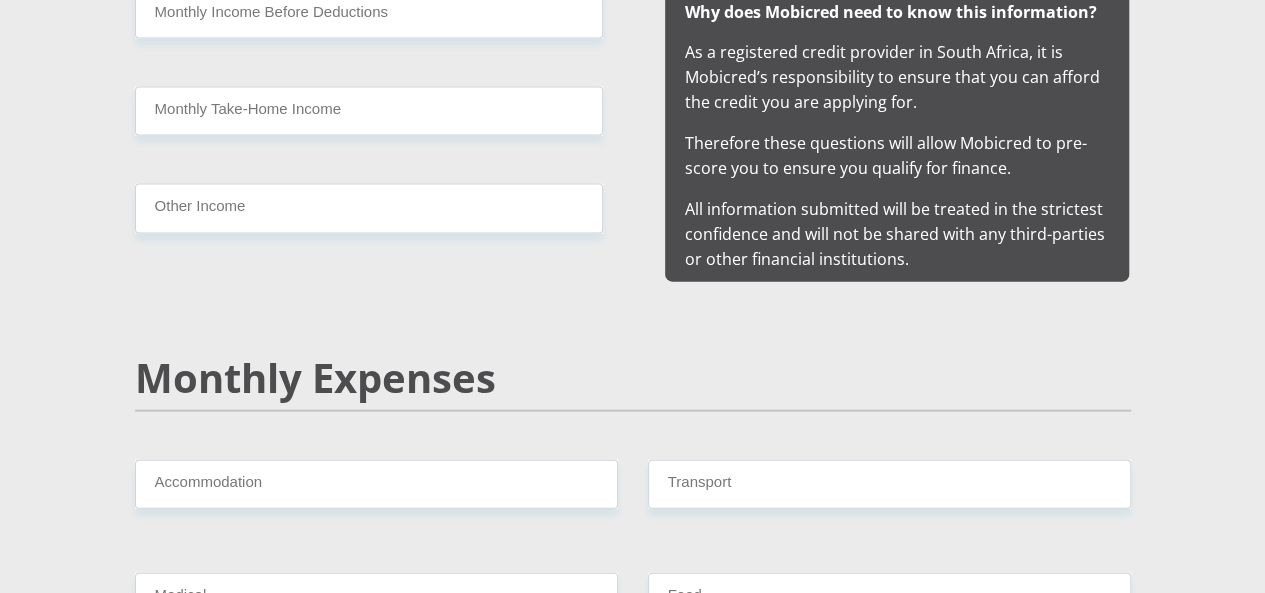 scroll, scrollTop: 2013, scrollLeft: 0, axis: vertical 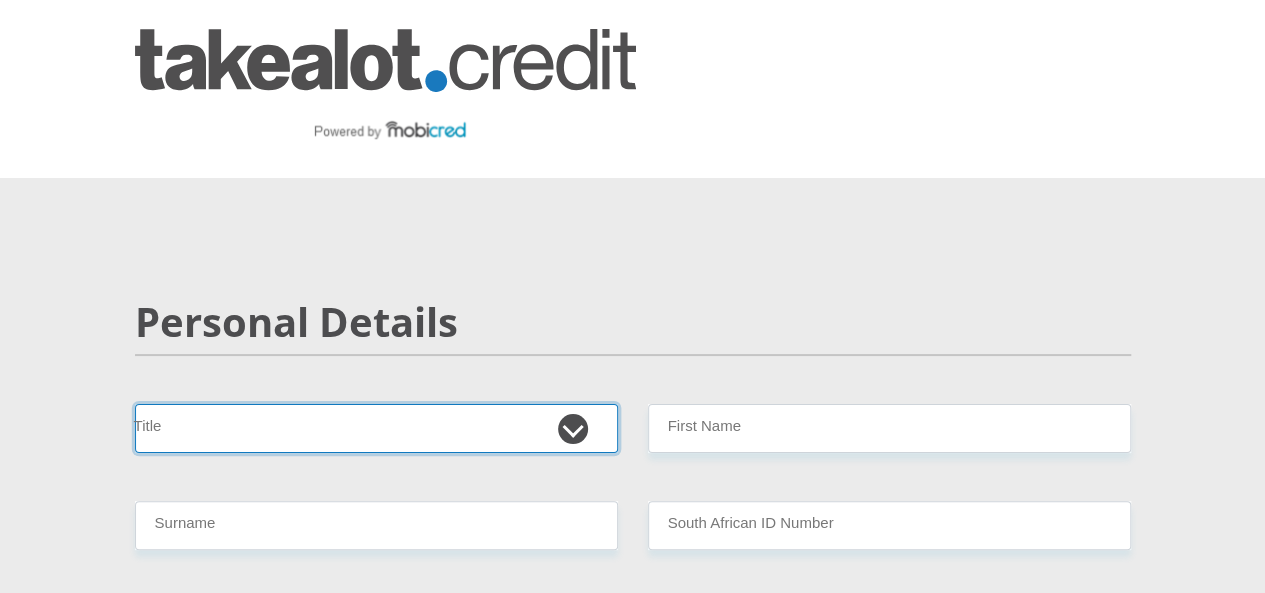 click on "Mr
Ms
Mrs
Dr
Other" at bounding box center [376, 428] 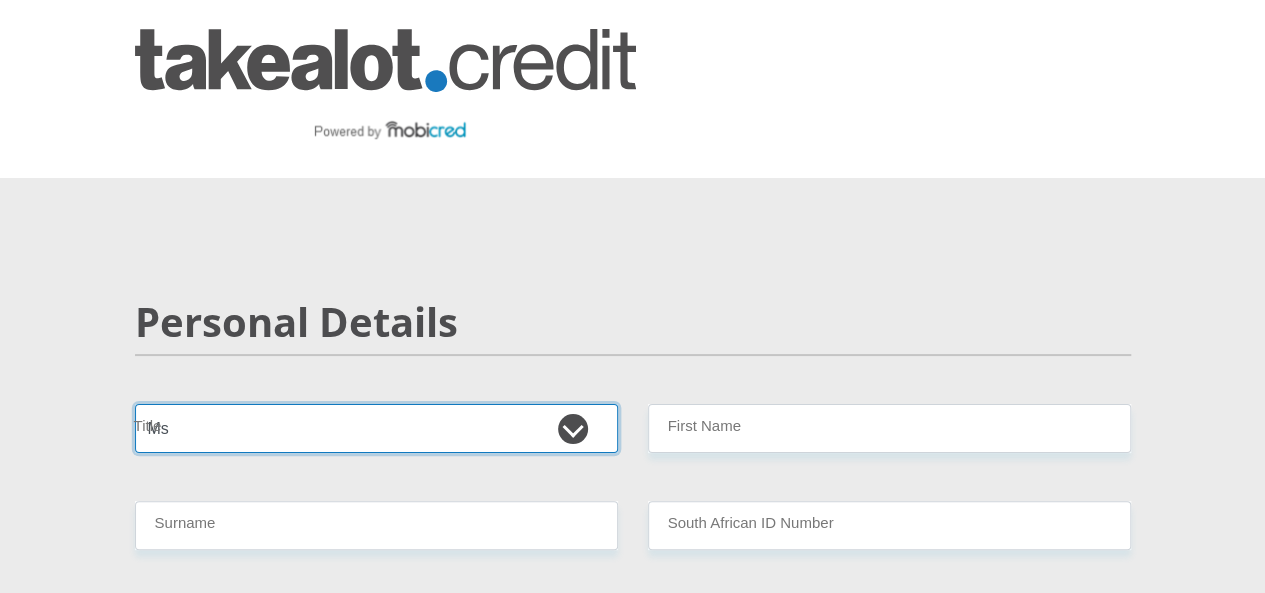 click on "Mr
Ms
Mrs
Dr
Other" at bounding box center [376, 428] 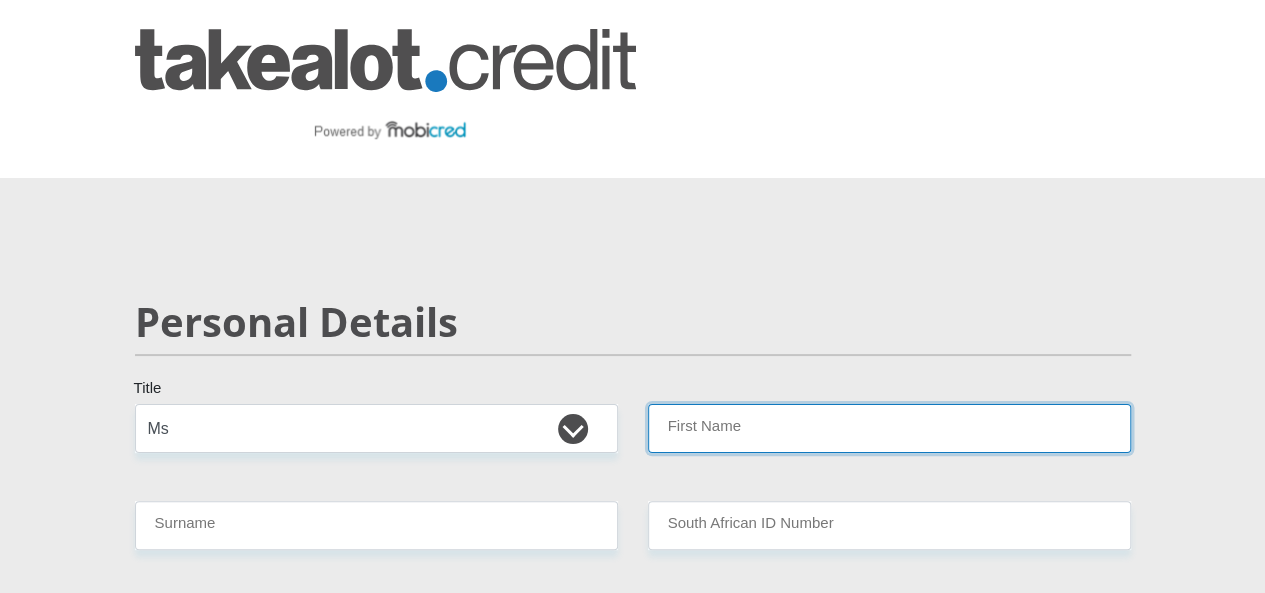 click on "First Name" at bounding box center [889, 428] 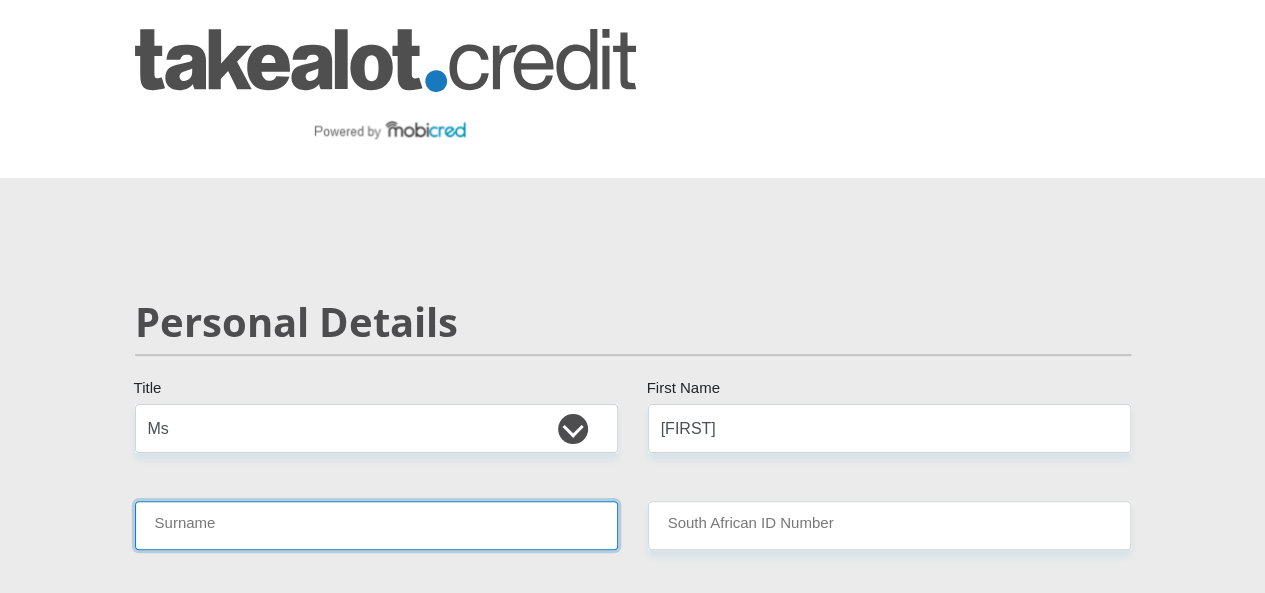 type on "[LAST]" 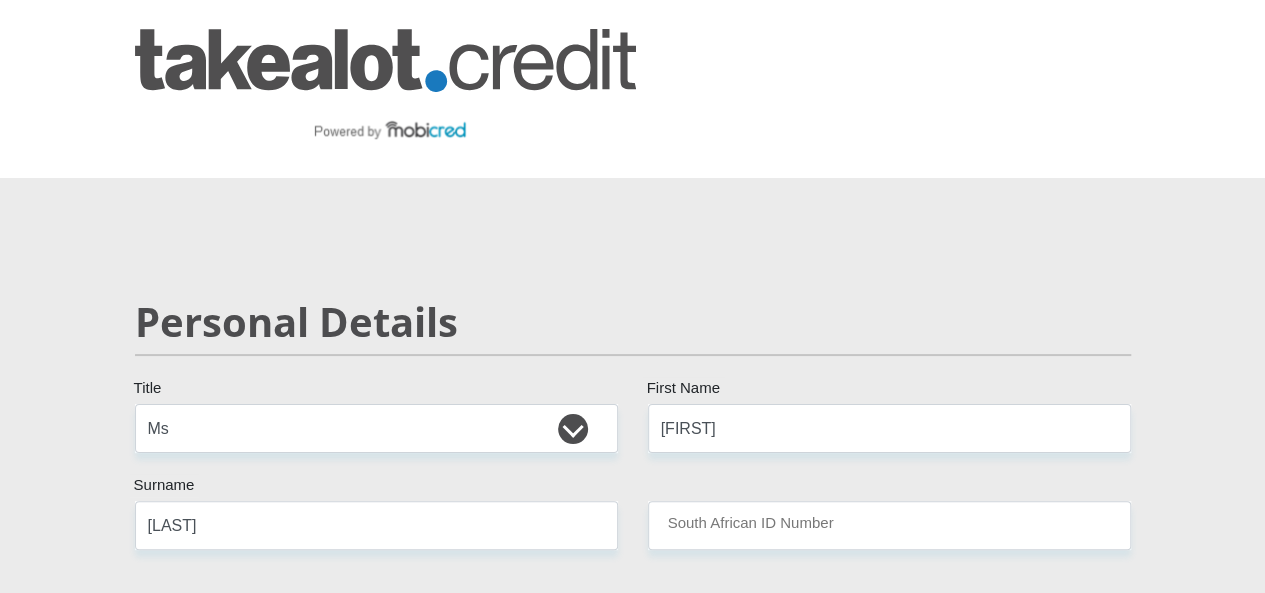 select on "ZAF" 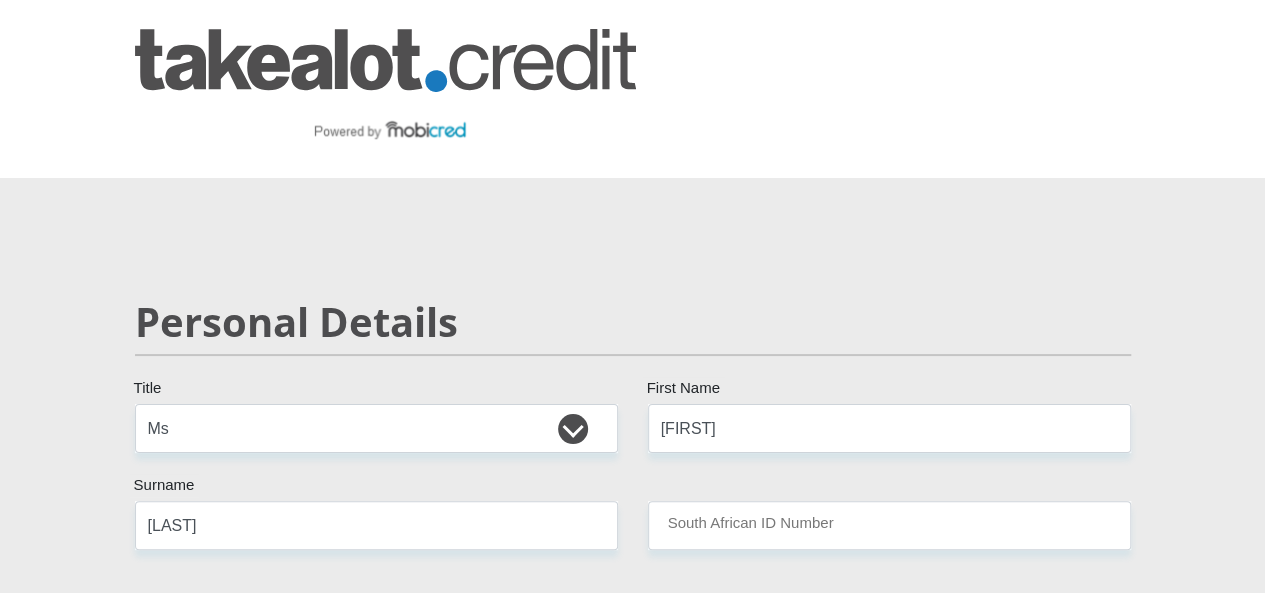 type on "0767328602" 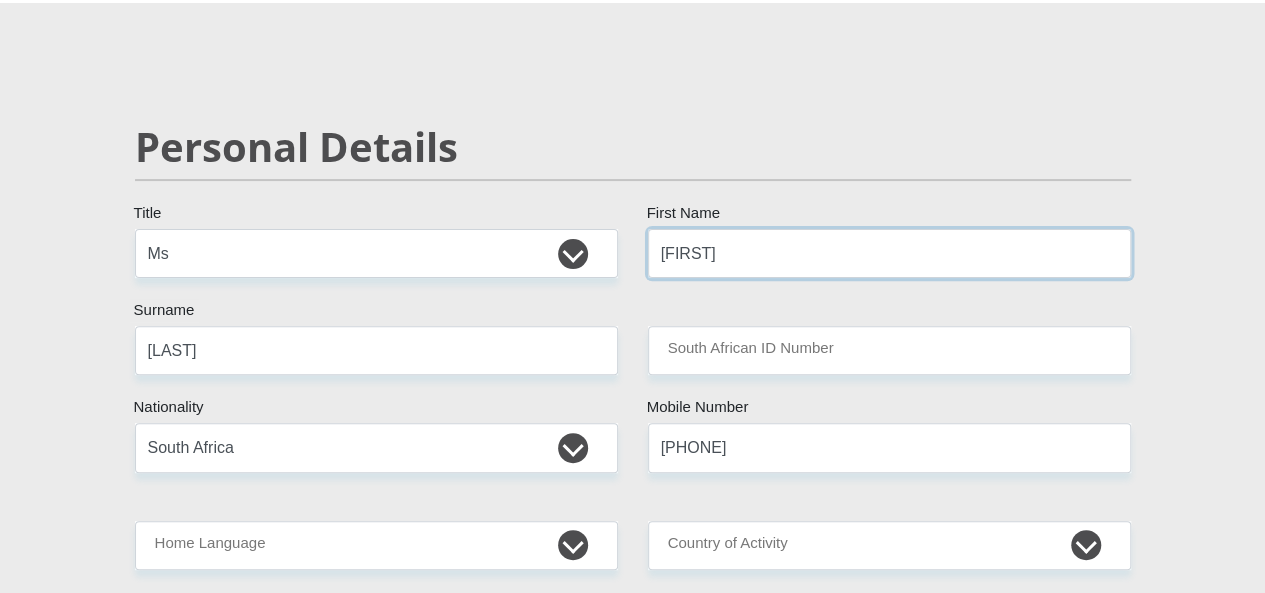 scroll, scrollTop: 176, scrollLeft: 0, axis: vertical 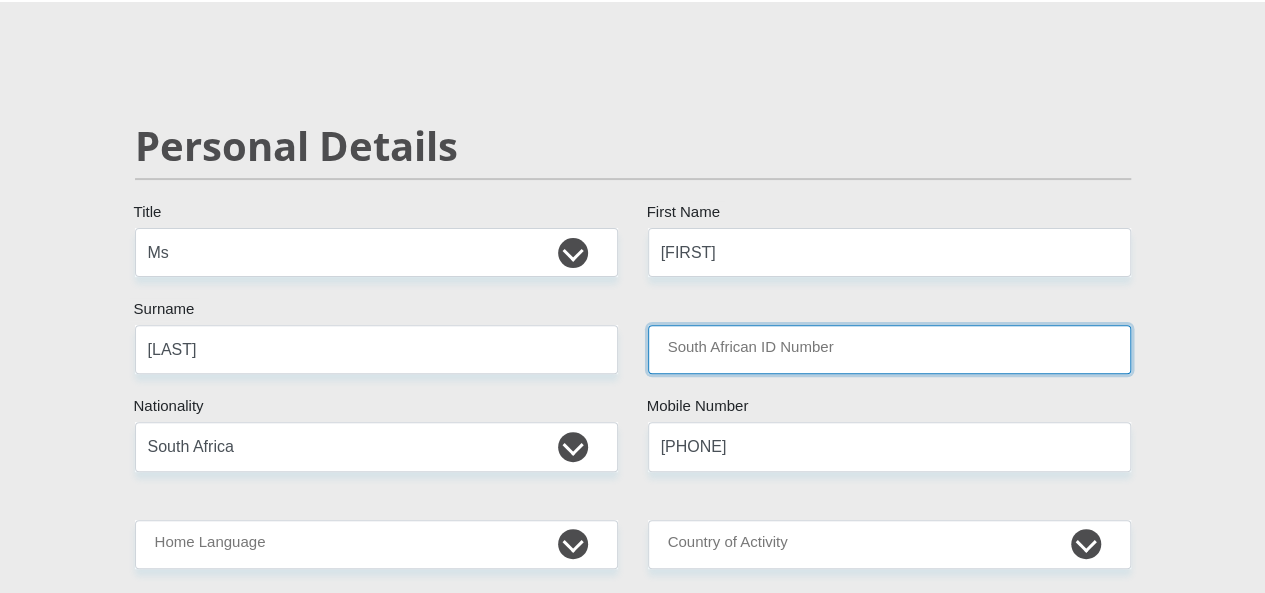 click on "South African ID Number" at bounding box center (889, 349) 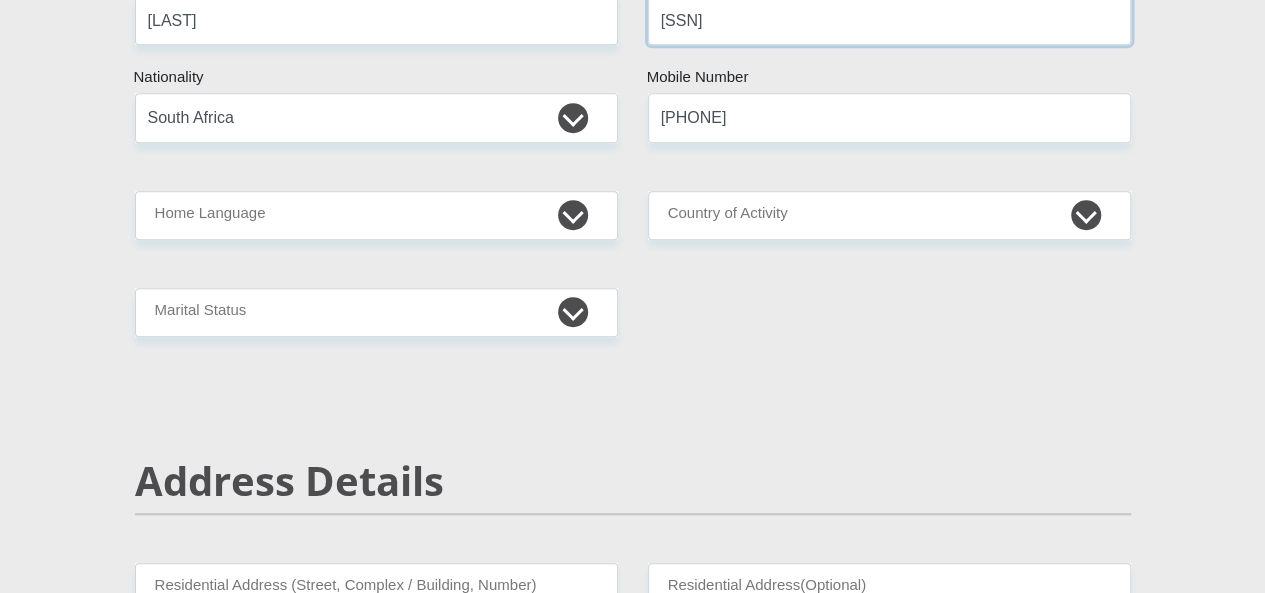 scroll, scrollTop: 504, scrollLeft: 0, axis: vertical 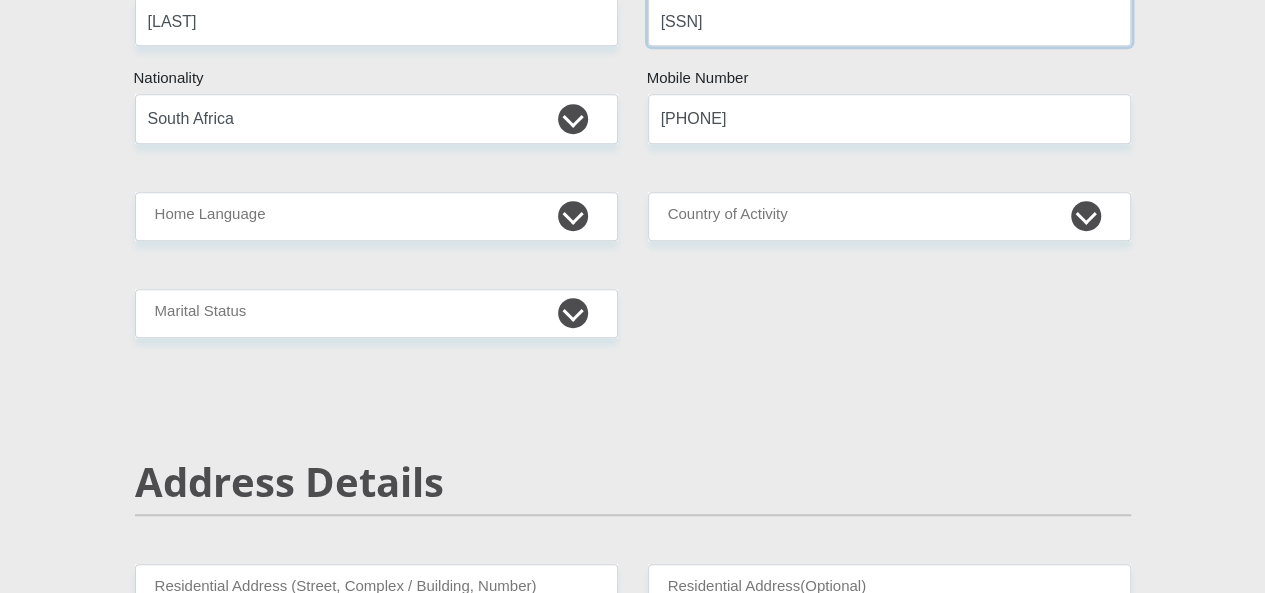 type on "9508300213082" 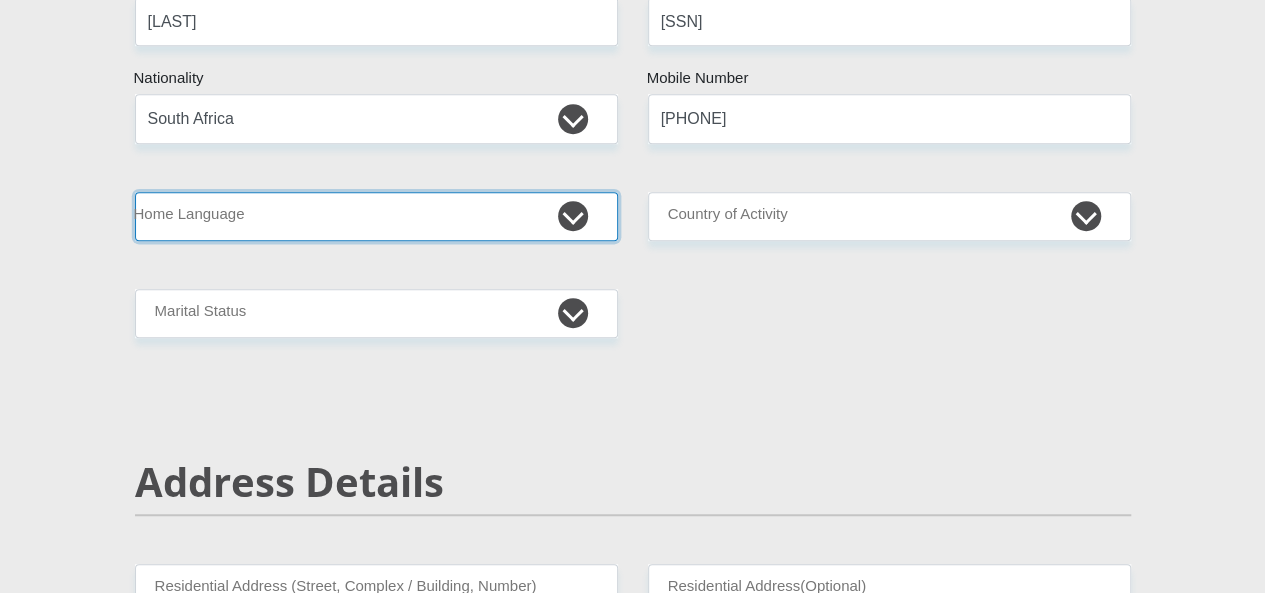 click on "Afrikaans
English
Sepedi
South Ndebele
Southern Sotho
Swati
Tsonga
Tswana
Venda
Xhosa
Zulu
Other" at bounding box center [376, 216] 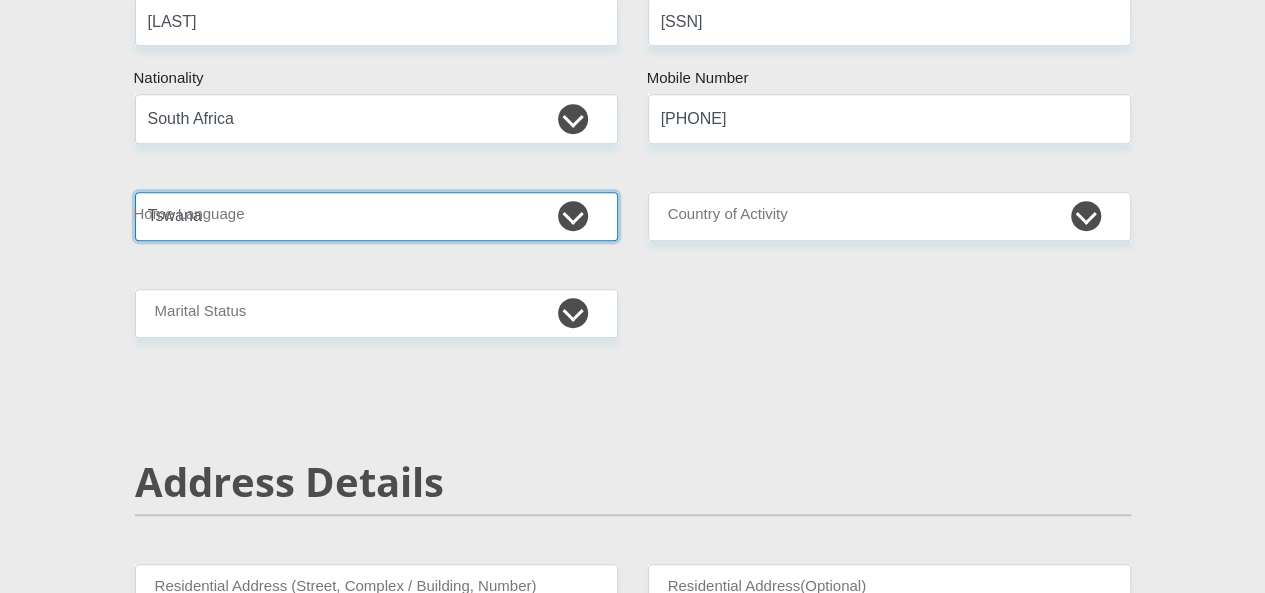 click on "Afrikaans
English
Sepedi
South Ndebele
Southern Sotho
Swati
Tsonga
Tswana
Venda
Xhosa
Zulu
Other" at bounding box center (376, 216) 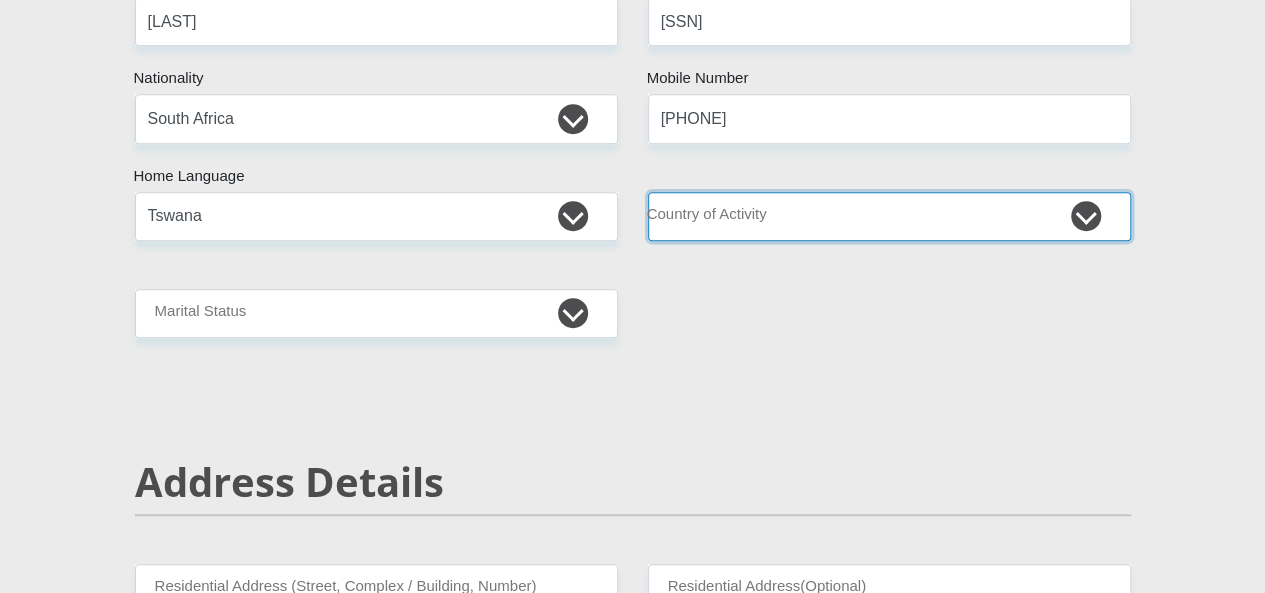click on "South Africa
Afghanistan
Aland Islands
Albania
Algeria
America Samoa
American Virgin Islands
Andorra
Angola
Anguilla
Antarctica
Antigua and Barbuda
Argentina
Armenia
Aruba
Ascension Island
Australia
Austria
Azerbaijan
Chad" at bounding box center [889, 216] 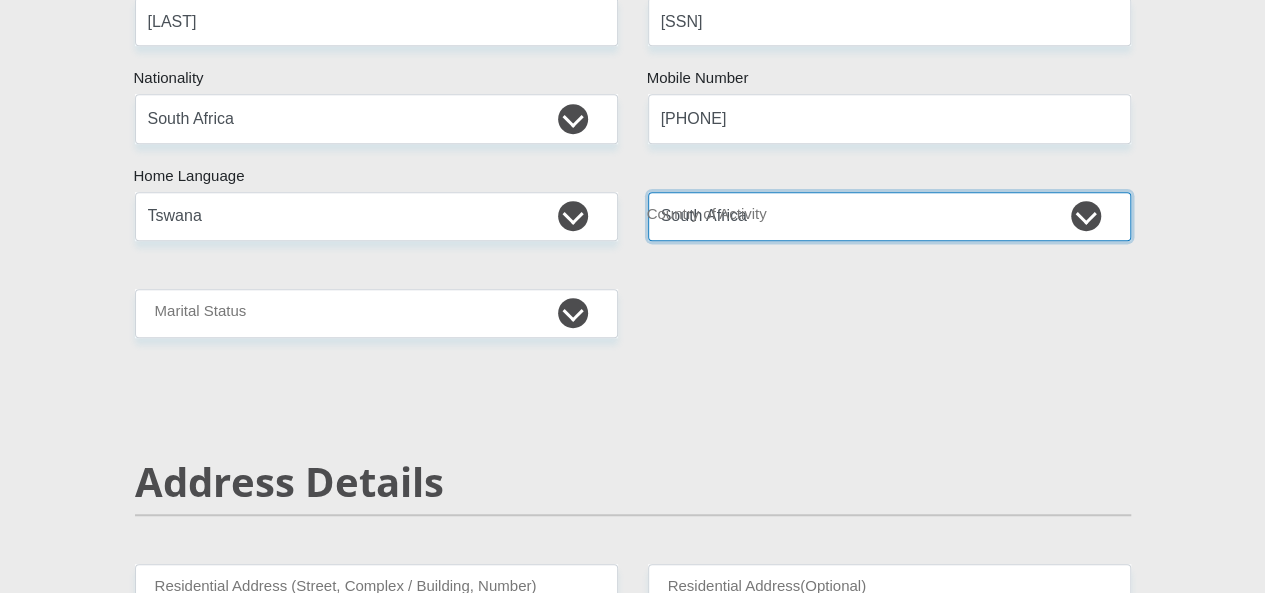 click on "South Africa
Afghanistan
Aland Islands
Albania
Algeria
America Samoa
American Virgin Islands
Andorra
Angola
Anguilla
Antarctica
Antigua and Barbuda
Argentina
Armenia
Aruba
Ascension Island
Australia
Austria
Azerbaijan
Chad" at bounding box center (889, 216) 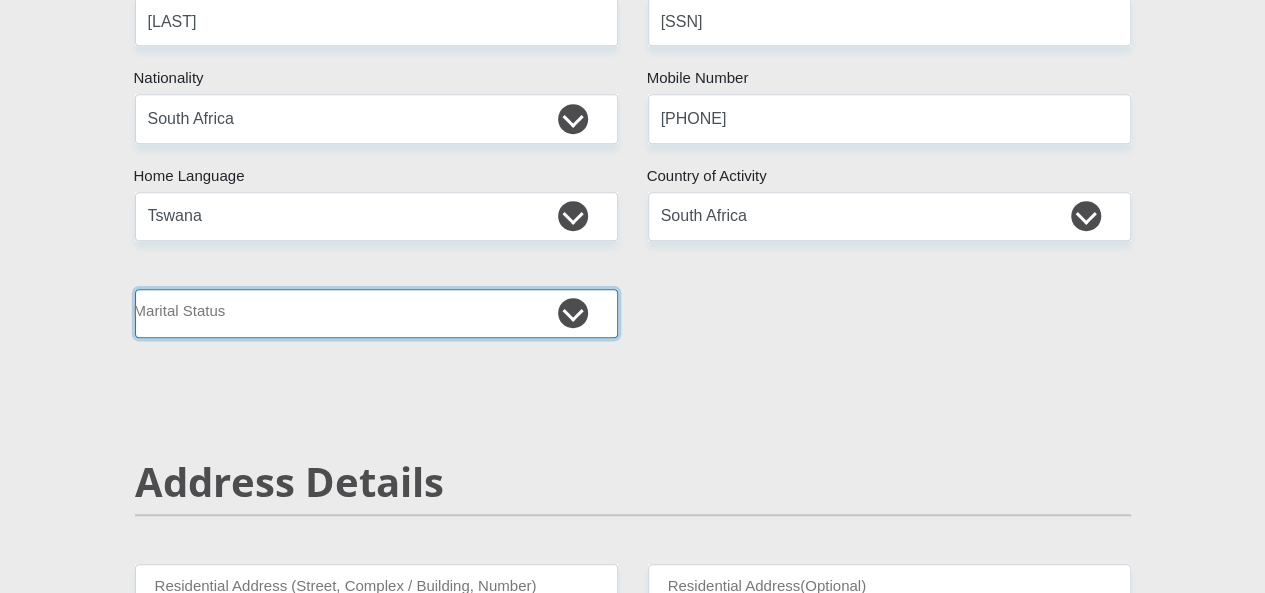 click on "Married ANC
Single
Divorced
Widowed
Married COP or Customary Law" at bounding box center [376, 313] 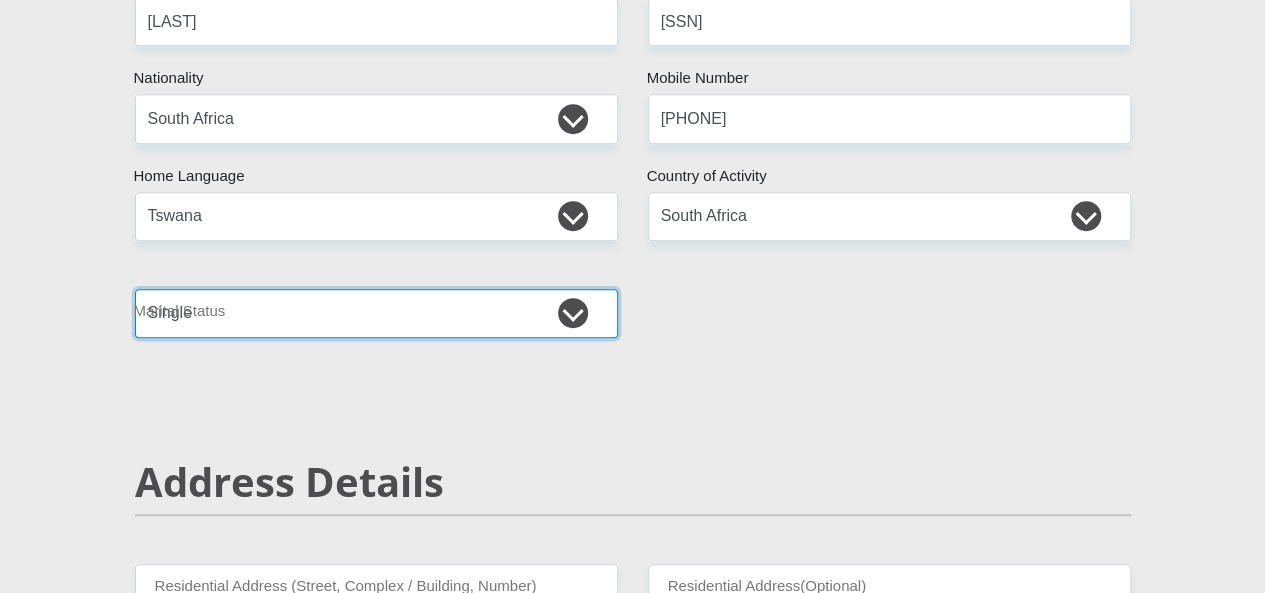 click on "Married ANC
Single
Divorced
Widowed
Married COP or Customary Law" at bounding box center [376, 313] 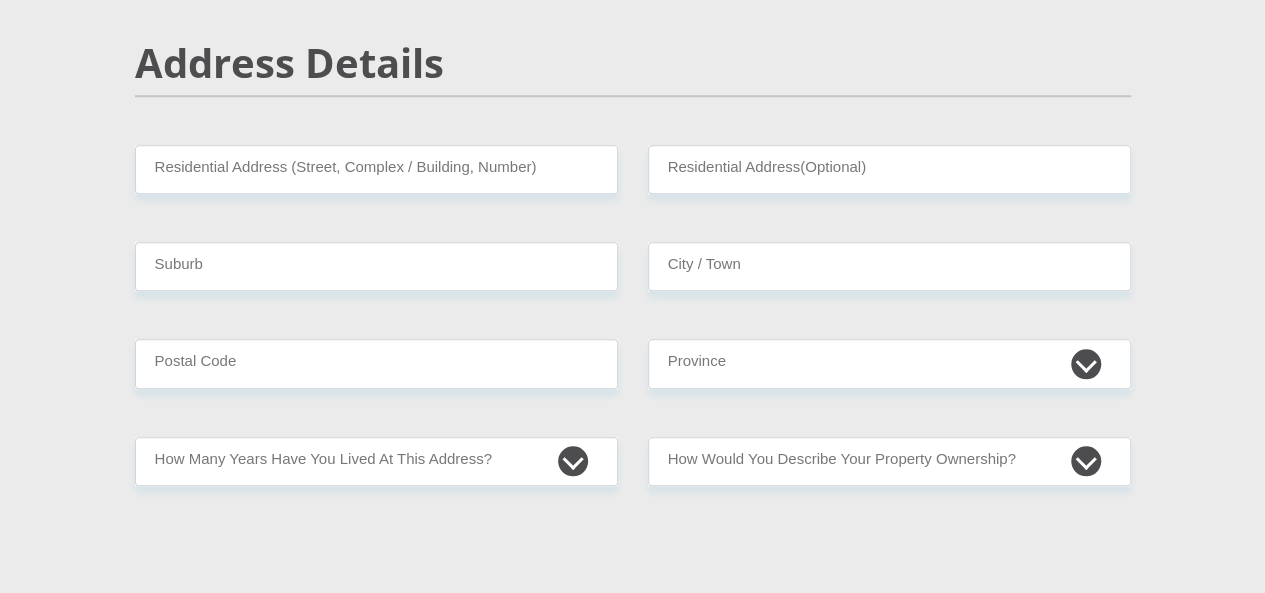 scroll, scrollTop: 924, scrollLeft: 0, axis: vertical 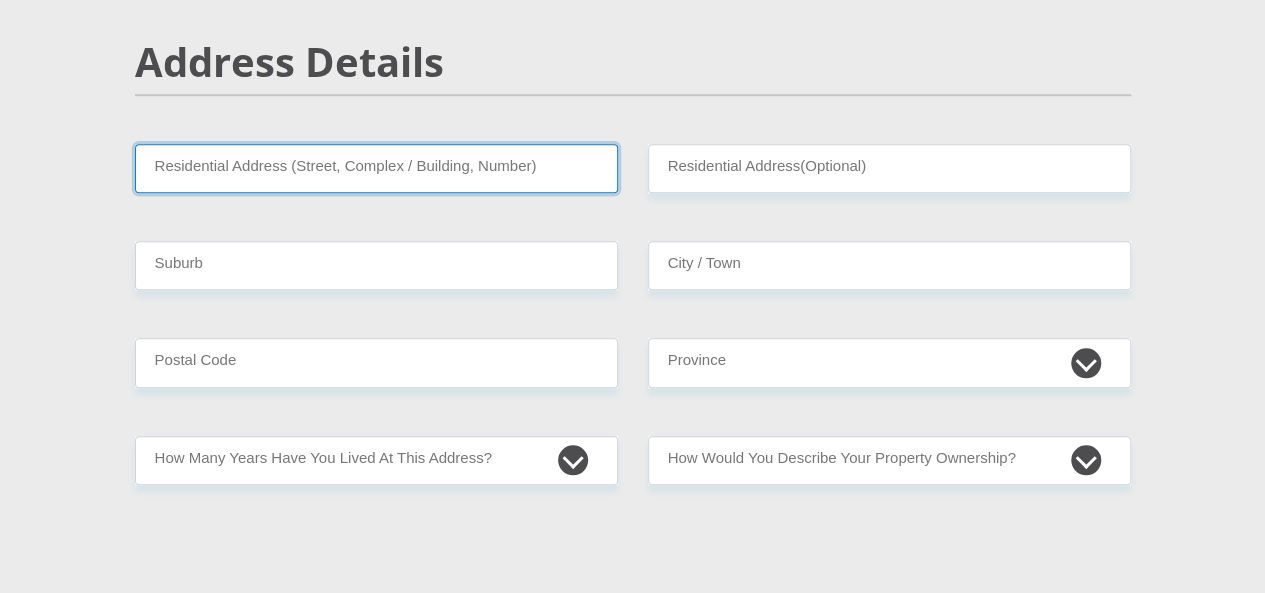 click on "Residential Address (Street, Complex / Building, Number)" at bounding box center (376, 168) 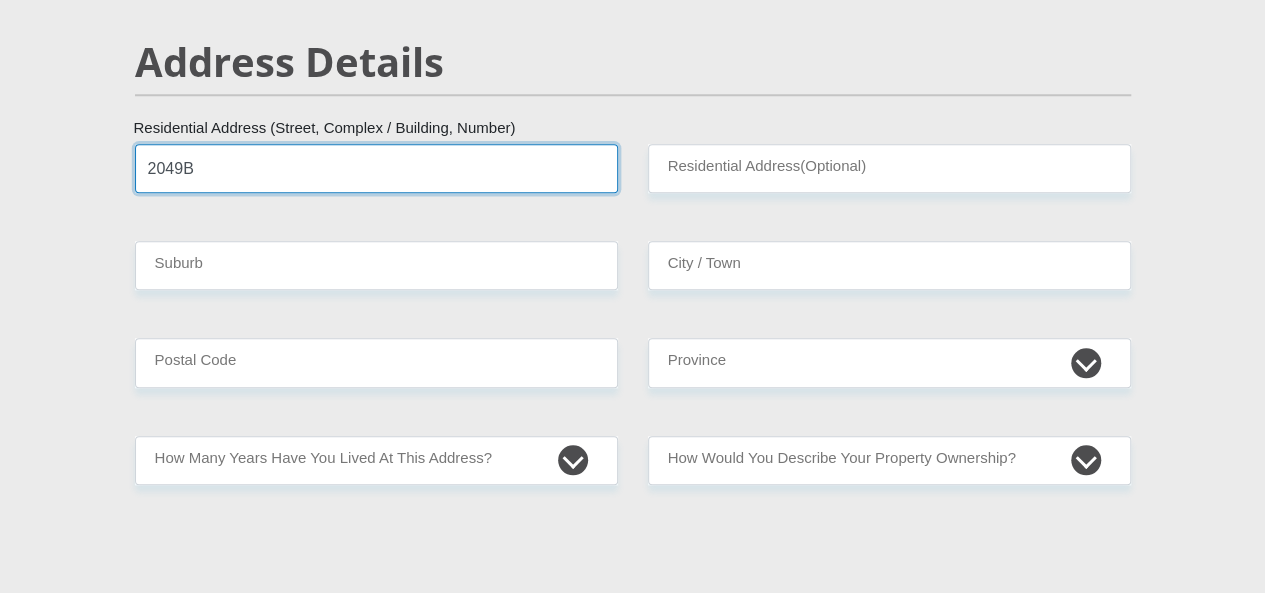 type on "SOWETO" 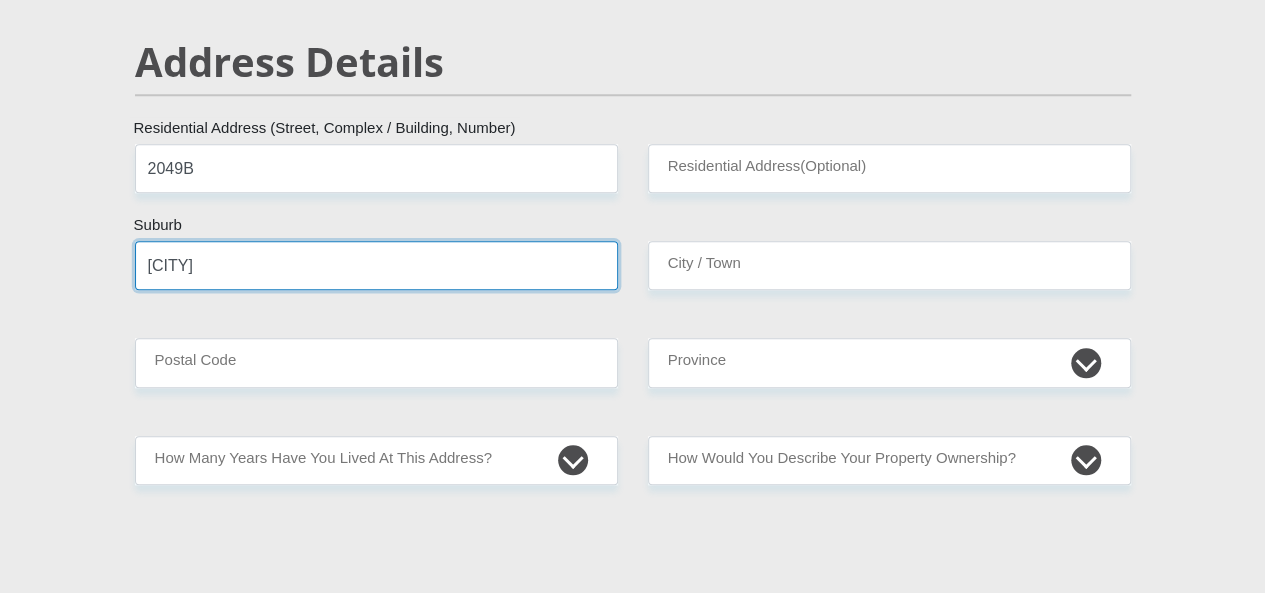 type on "SOWETO" 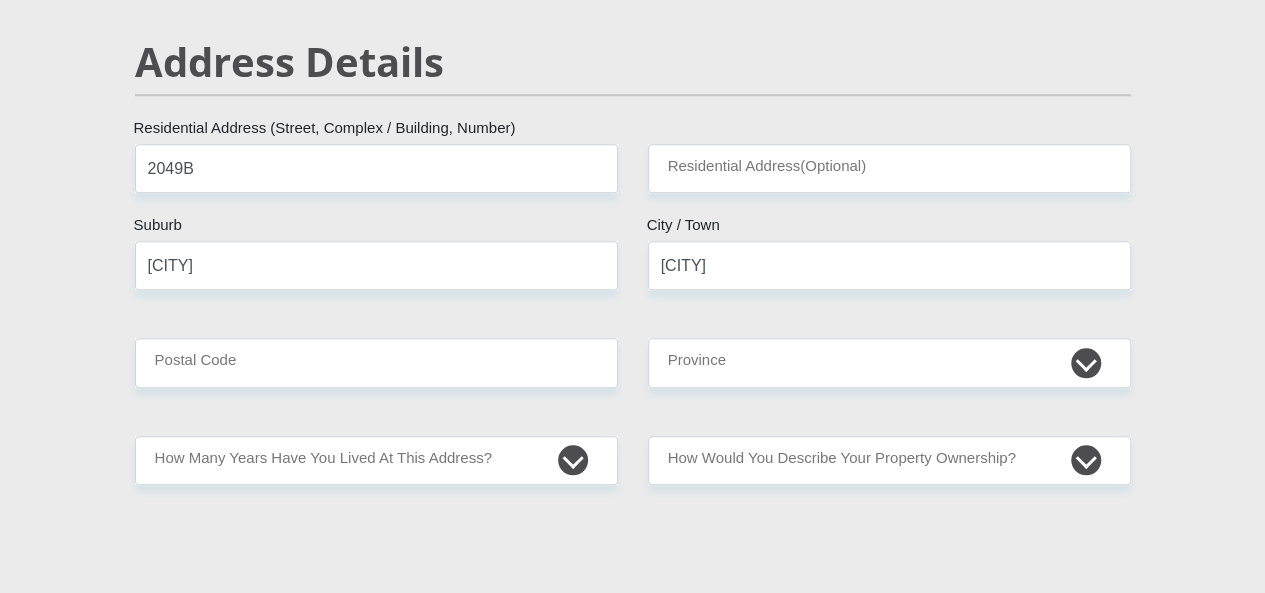 type on "1861" 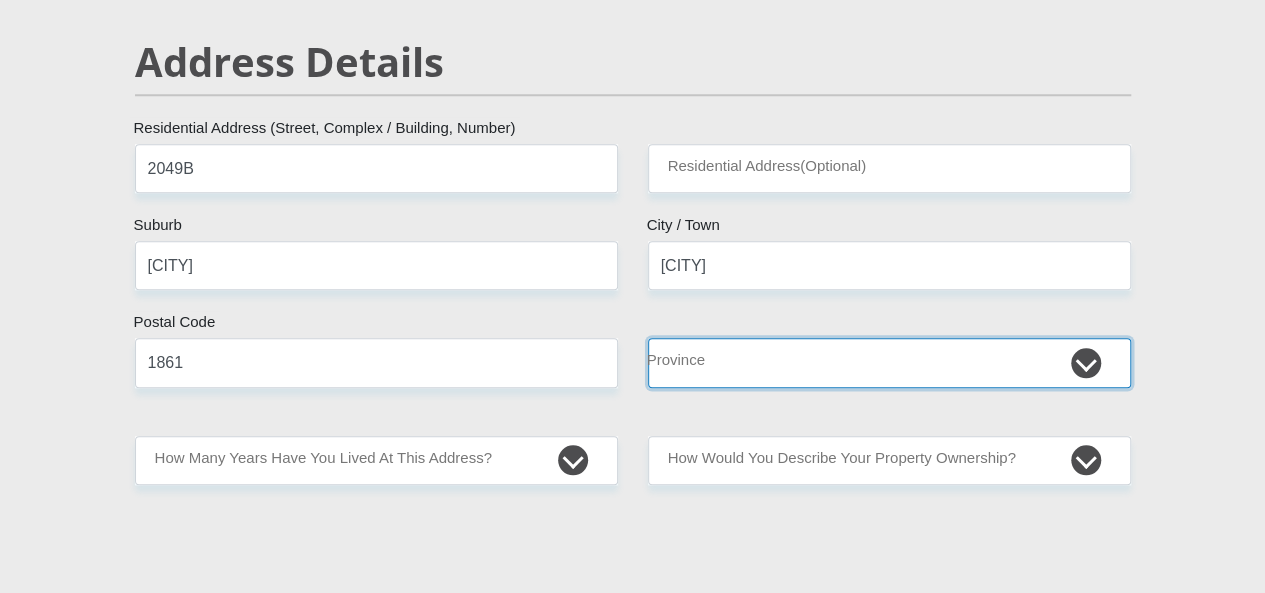 click on "Eastern Cape
Free State
Gauteng
KwaZulu-Natal
Limpopo
Mpumalanga
Northern Cape
North West
Western Cape" at bounding box center (889, 362) 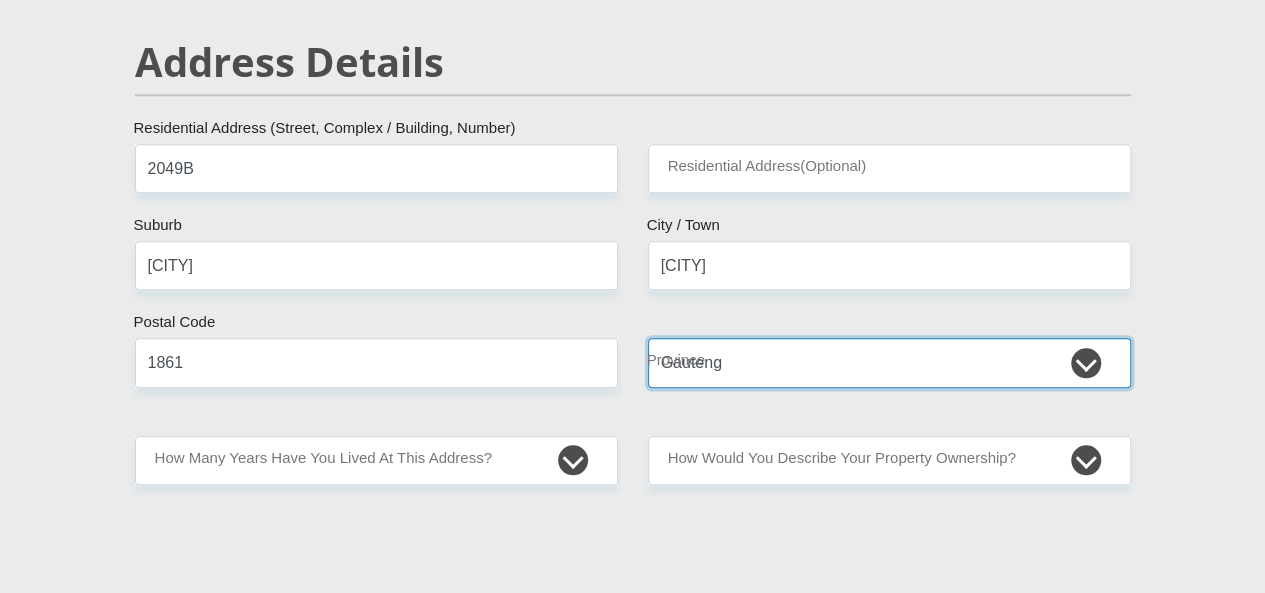 click on "Eastern Cape
Free State
Gauteng
KwaZulu-Natal
Limpopo
Mpumalanga
Northern Cape
North West
Western Cape" at bounding box center (889, 362) 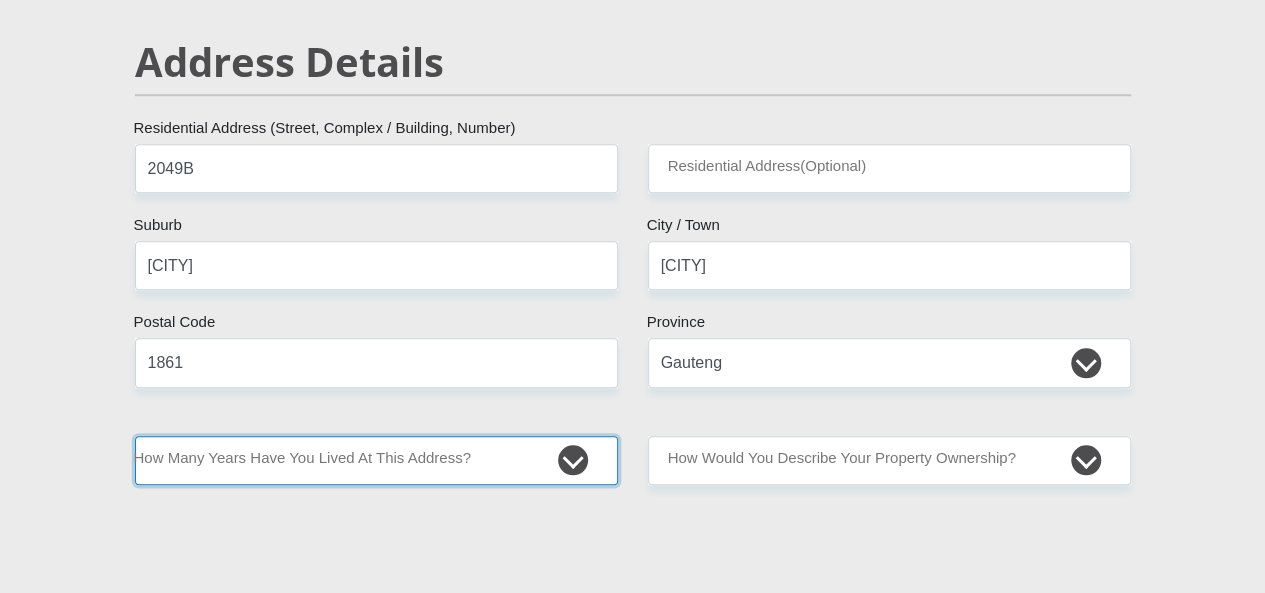 click on "less than 1 year
1-3 years
3-5 years
5+ years" at bounding box center [376, 460] 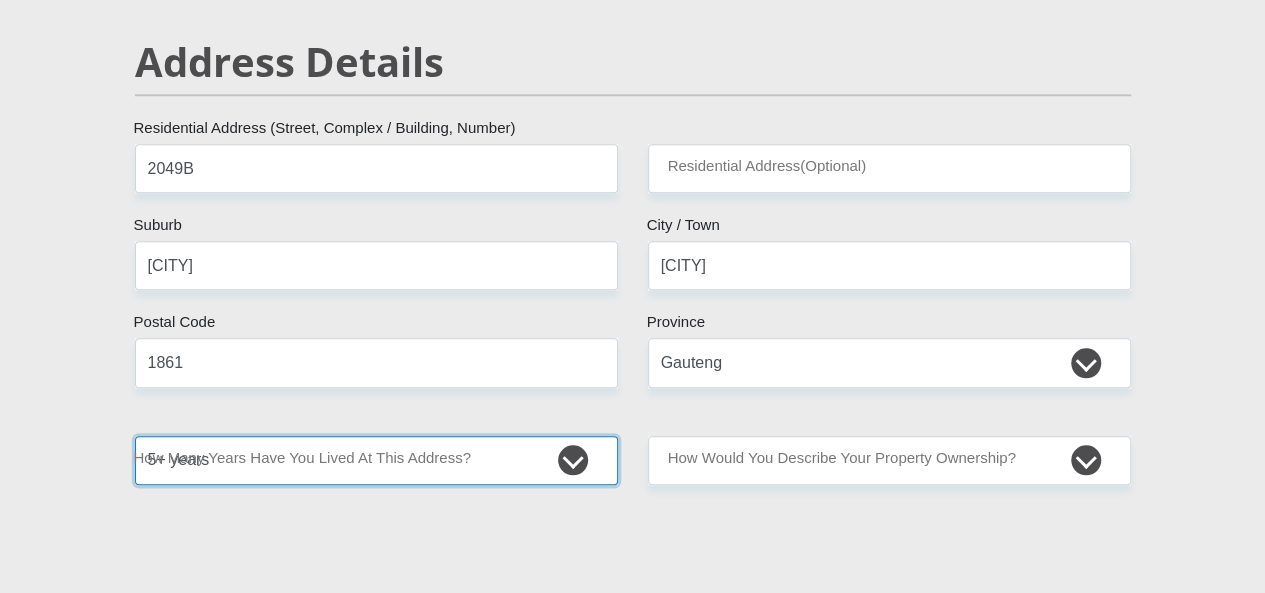 click on "less than 1 year
1-3 years
3-5 years
5+ years" at bounding box center (376, 460) 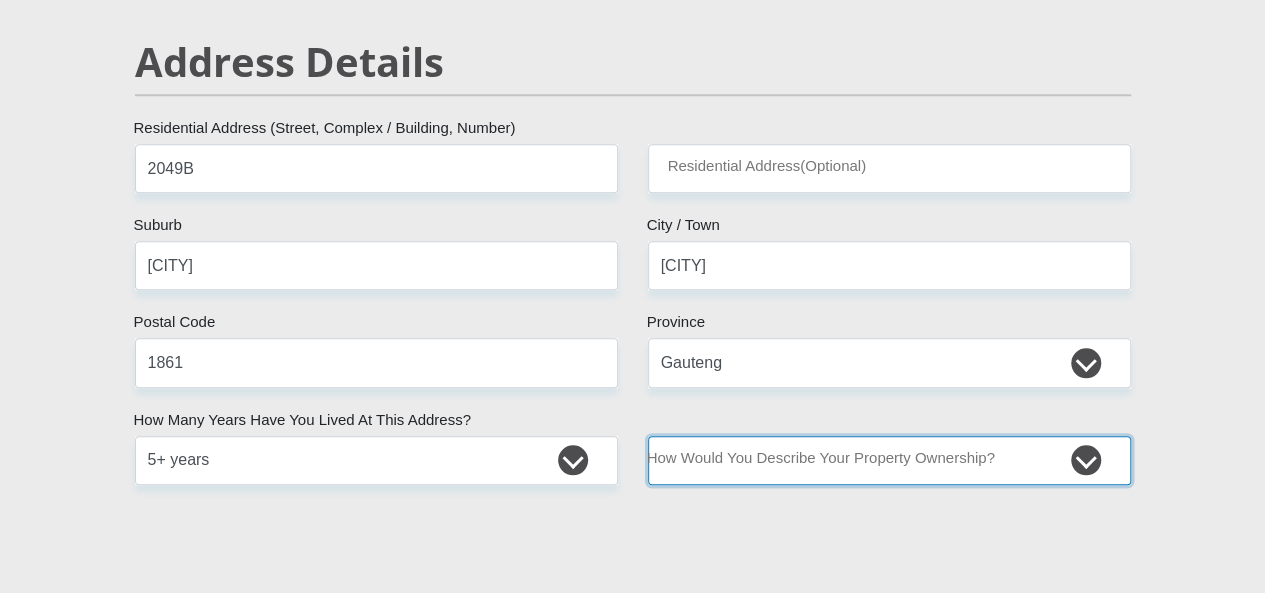 click on "Owned
Rented
Family Owned
Company Dwelling" at bounding box center (889, 460) 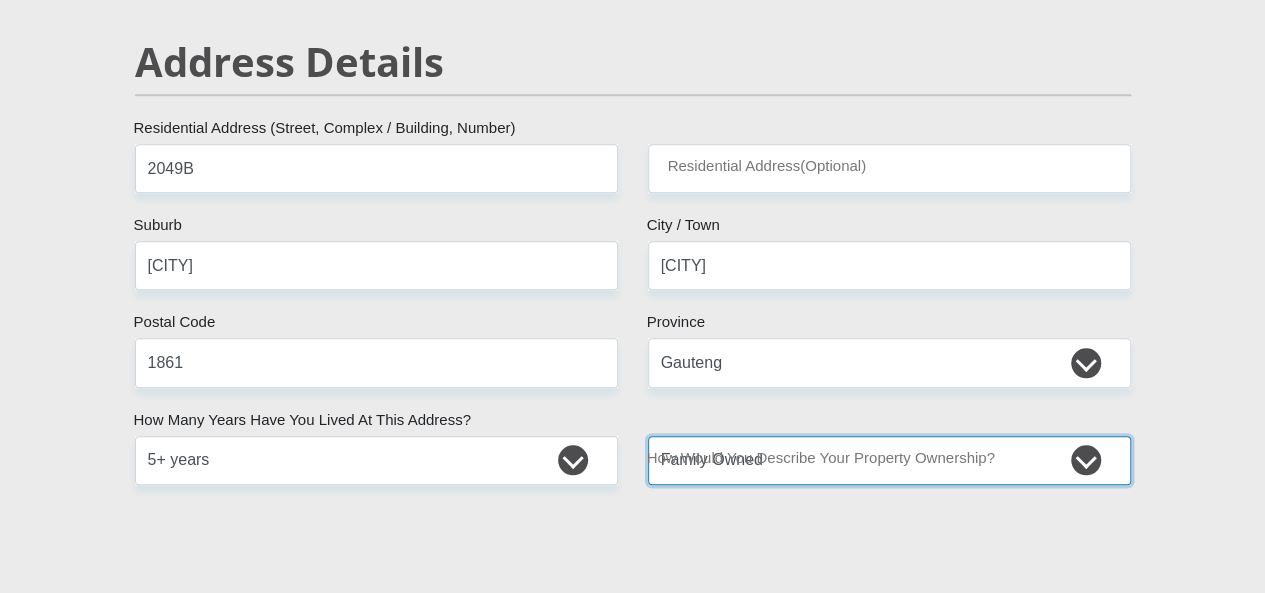 click on "Owned
Rented
Family Owned
Company Dwelling" at bounding box center [889, 460] 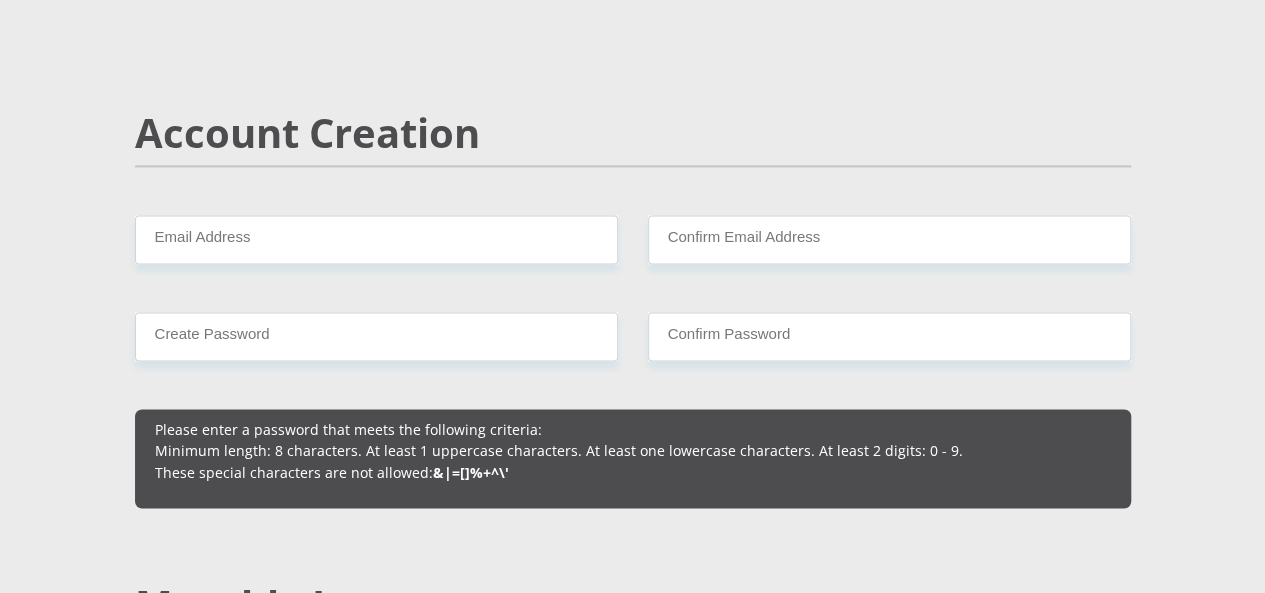 scroll, scrollTop: 1394, scrollLeft: 0, axis: vertical 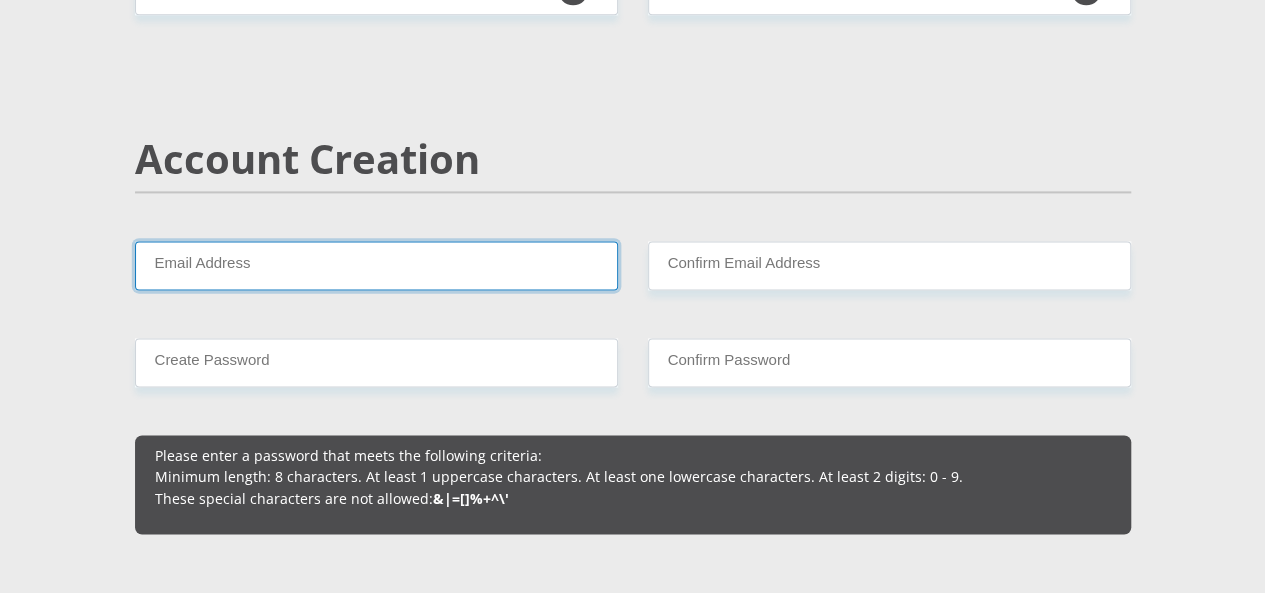 click on "Email Address" at bounding box center [376, 265] 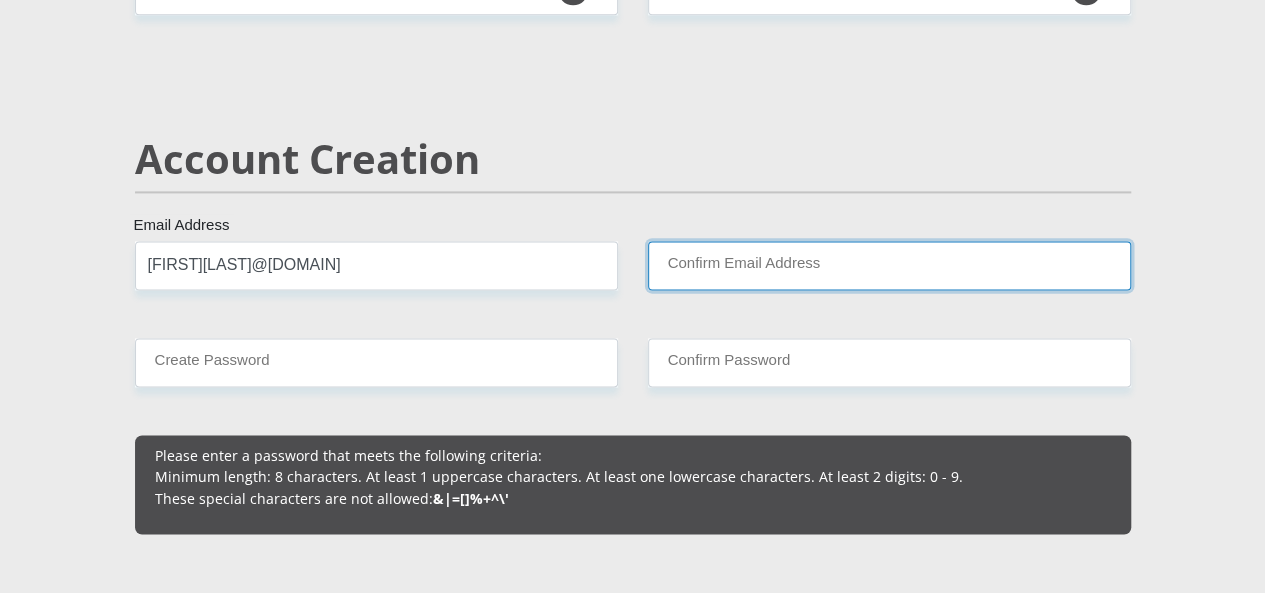 type on "katlegonakedi30@gmail.com" 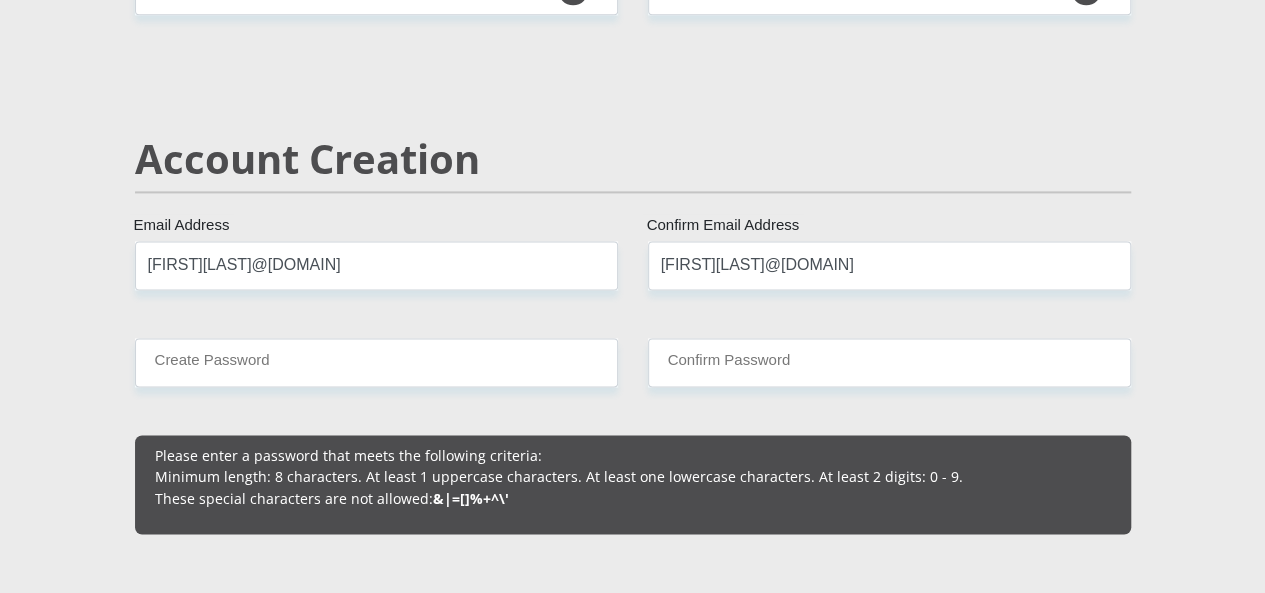 type 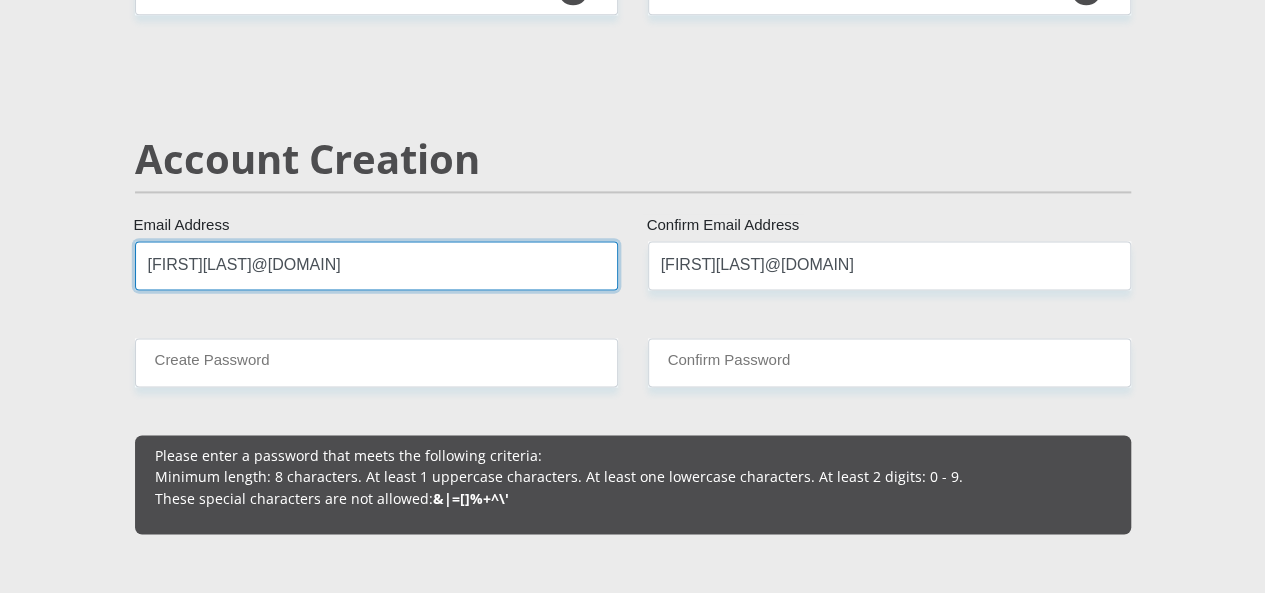 type 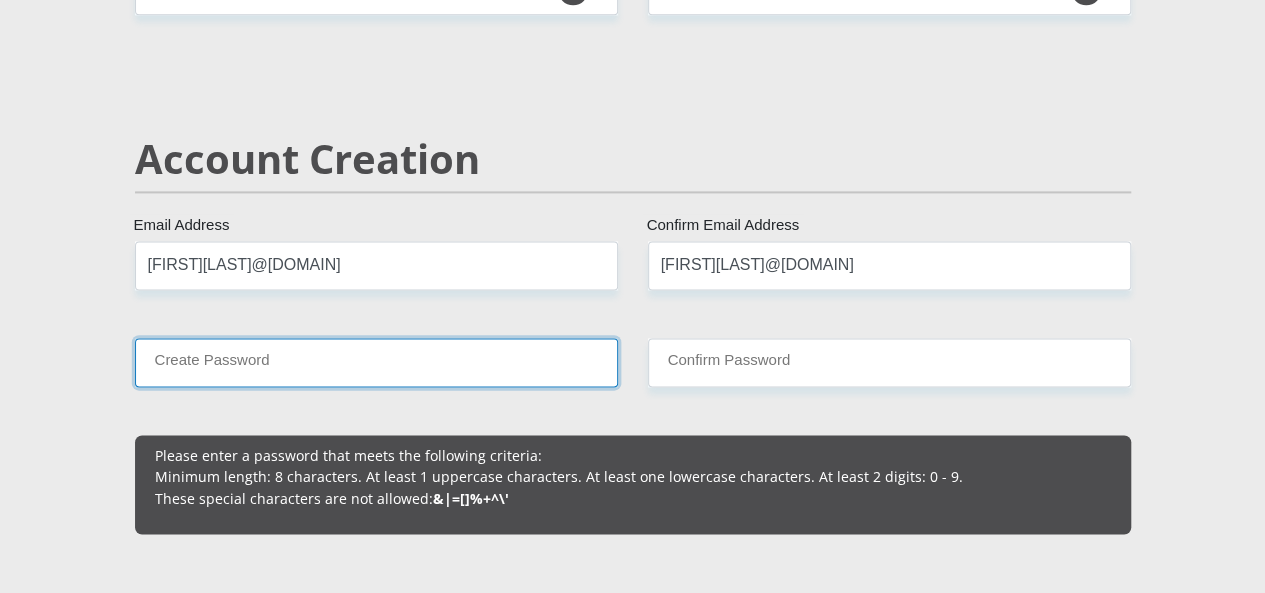 click on "Create Password" at bounding box center [376, 362] 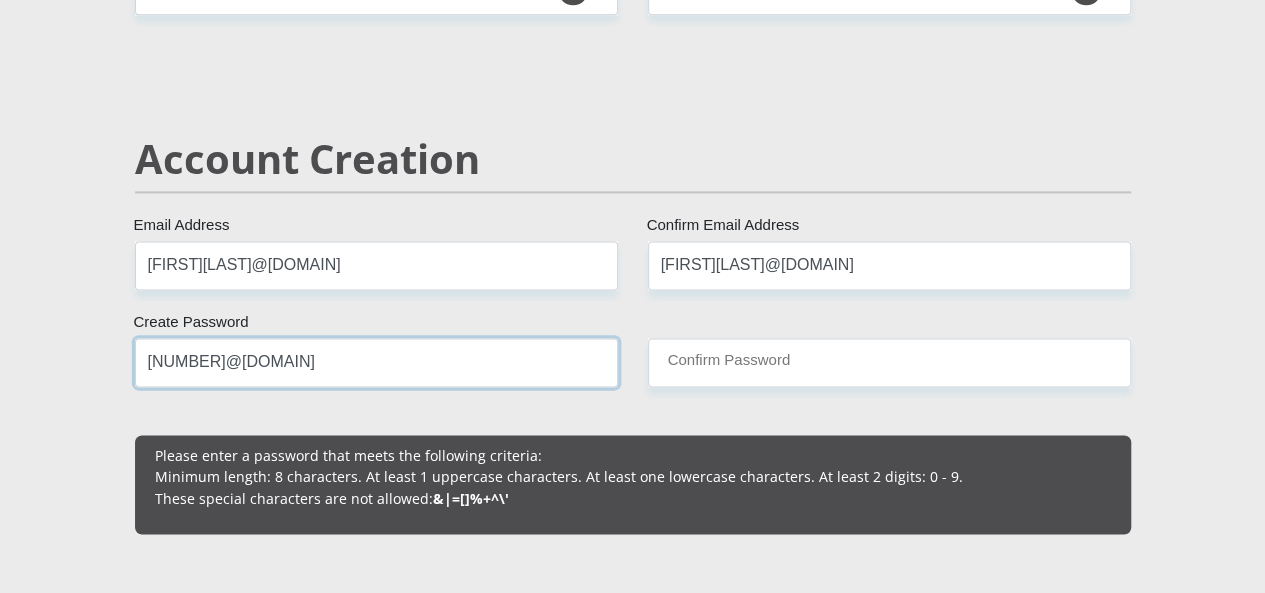type on "783244@Wits" 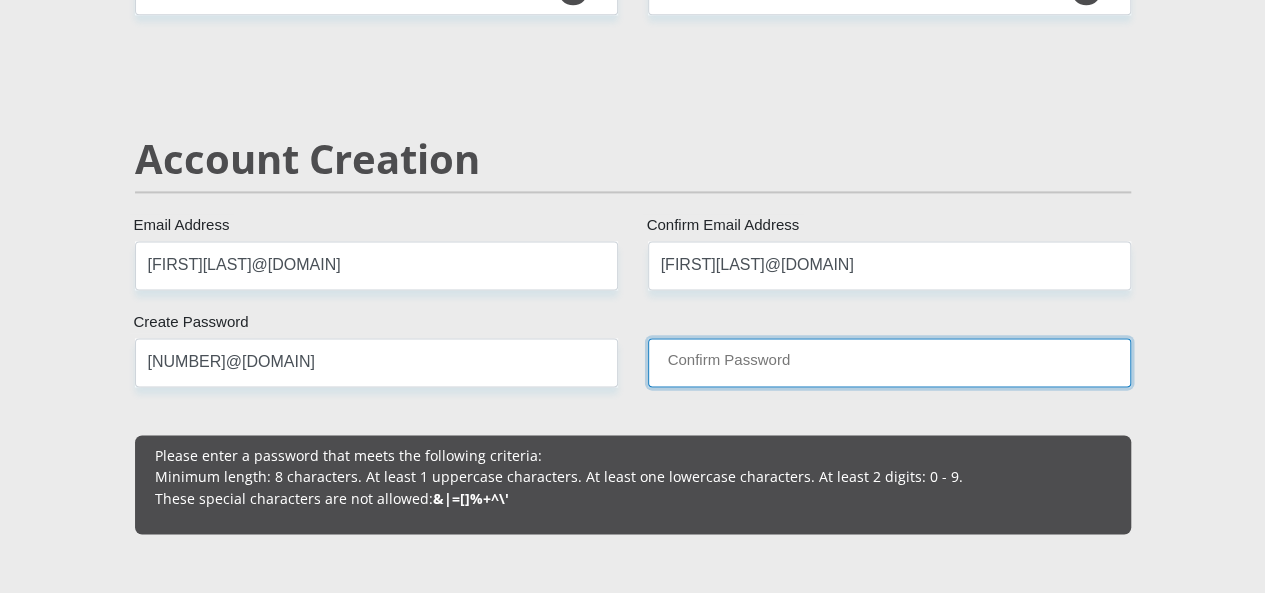 click on "Confirm Password" at bounding box center (889, 362) 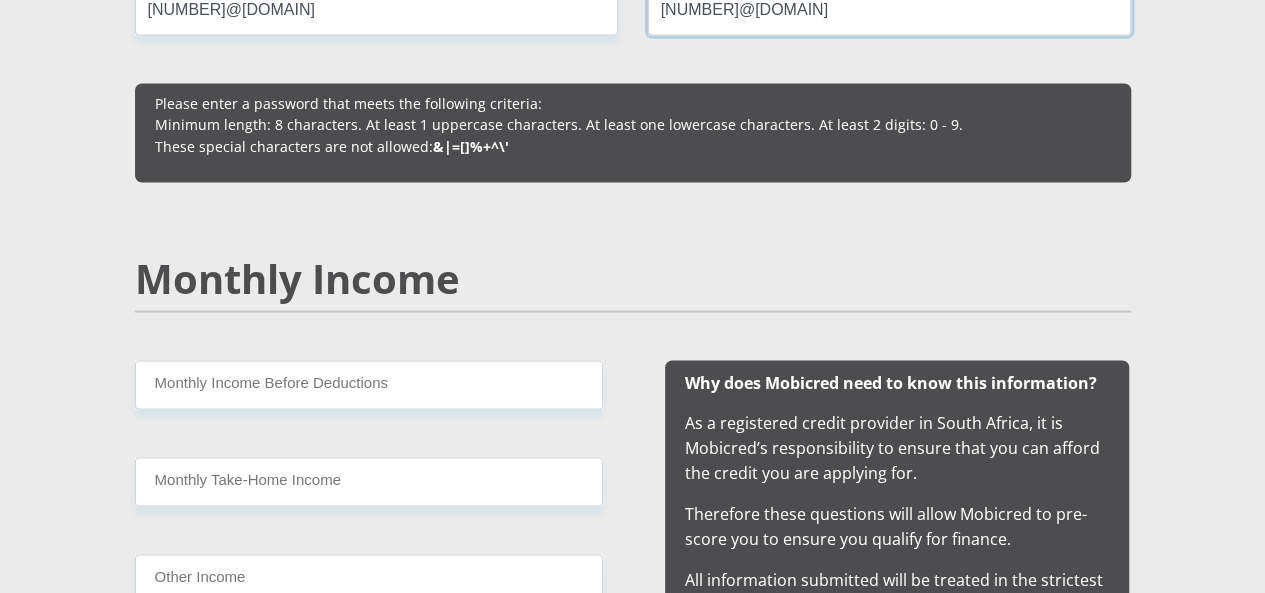 scroll, scrollTop: 1879, scrollLeft: 0, axis: vertical 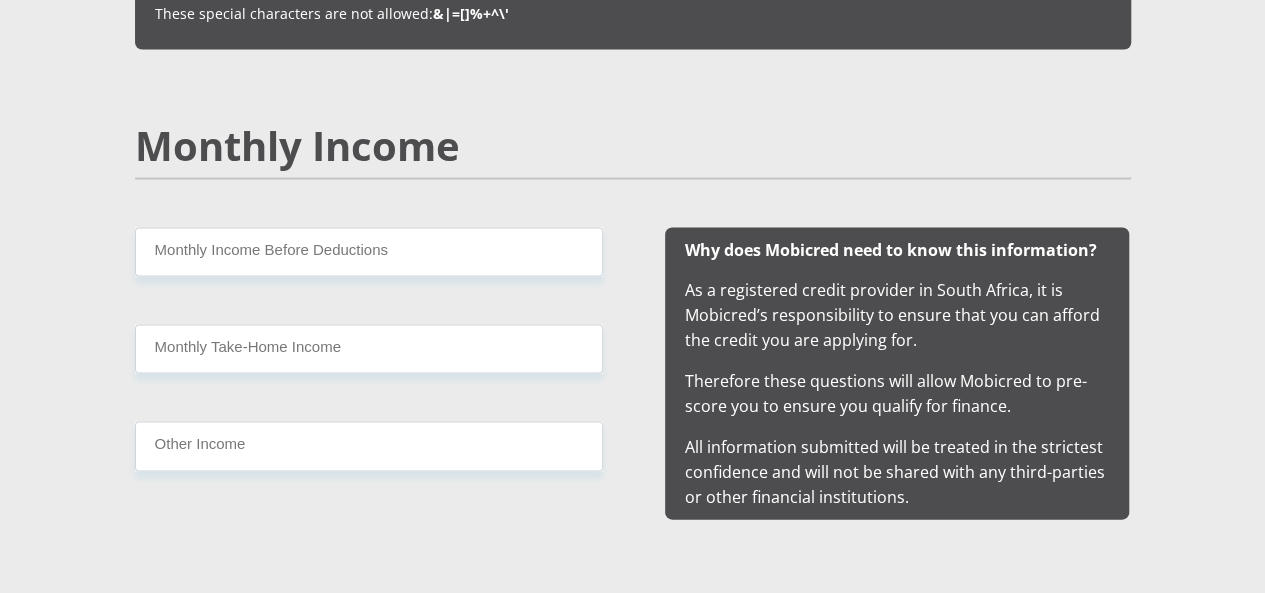 type on "783244@Wits" 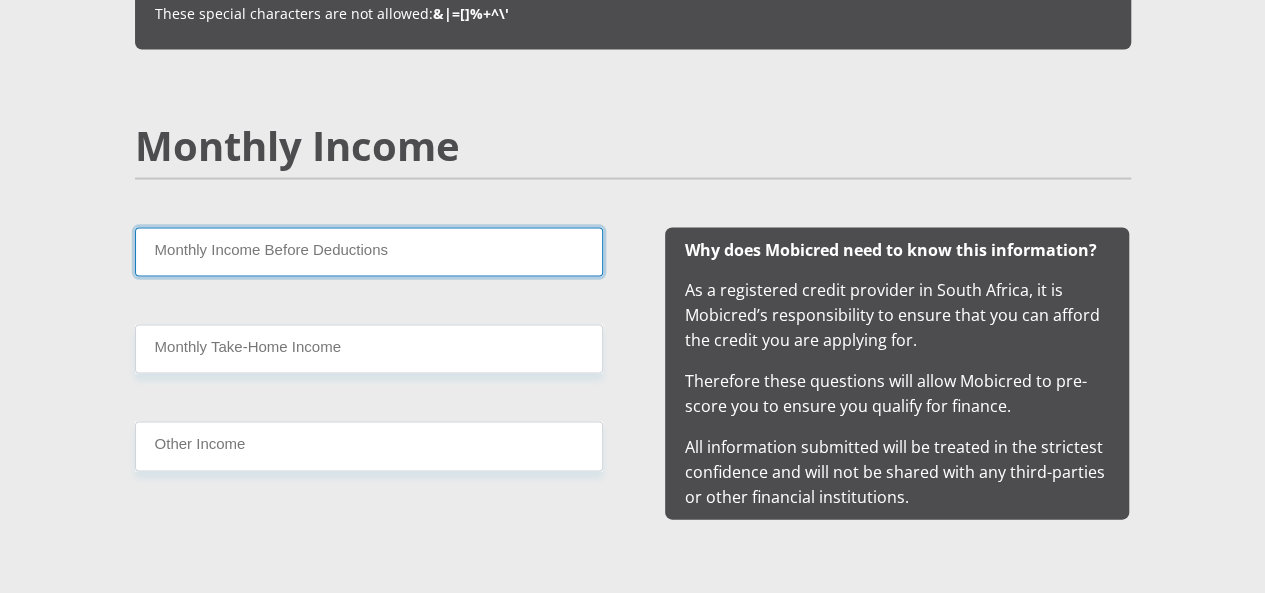 click on "Monthly Income Before Deductions" at bounding box center (369, 251) 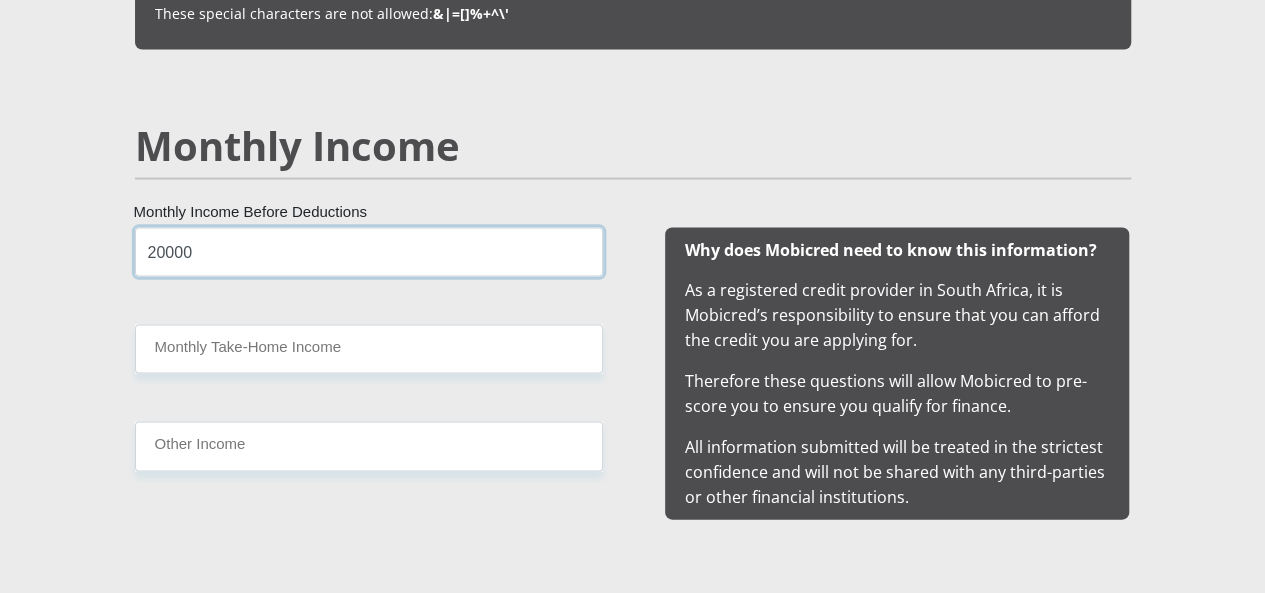 type on "20000" 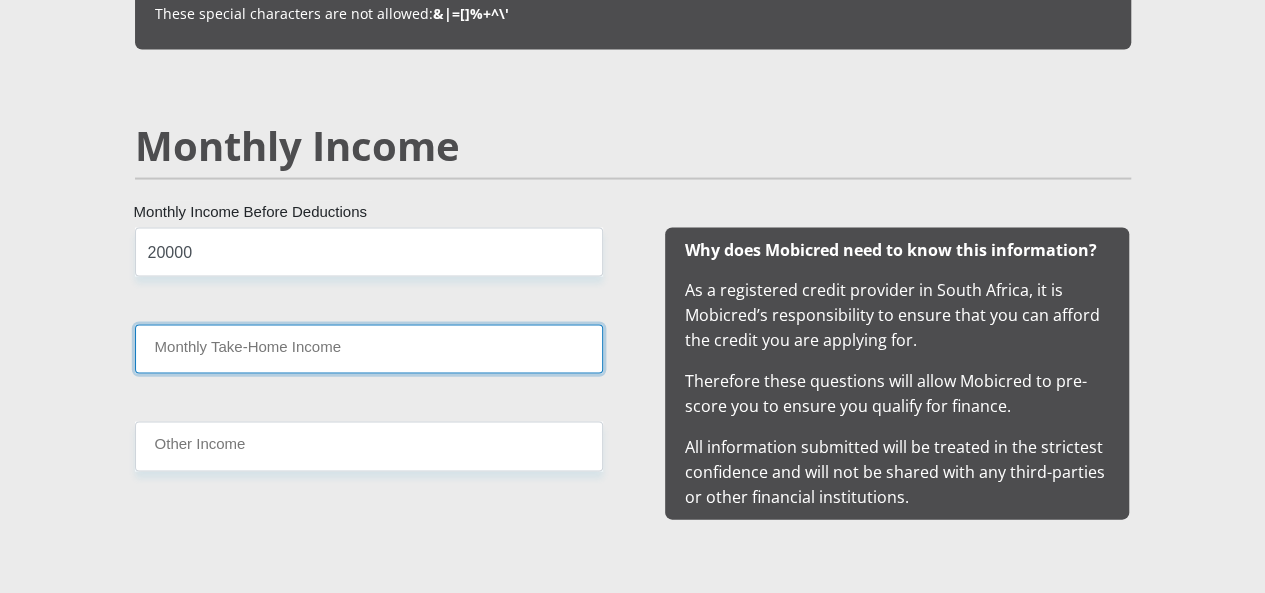 click on "Monthly Take-Home Income" at bounding box center (369, 348) 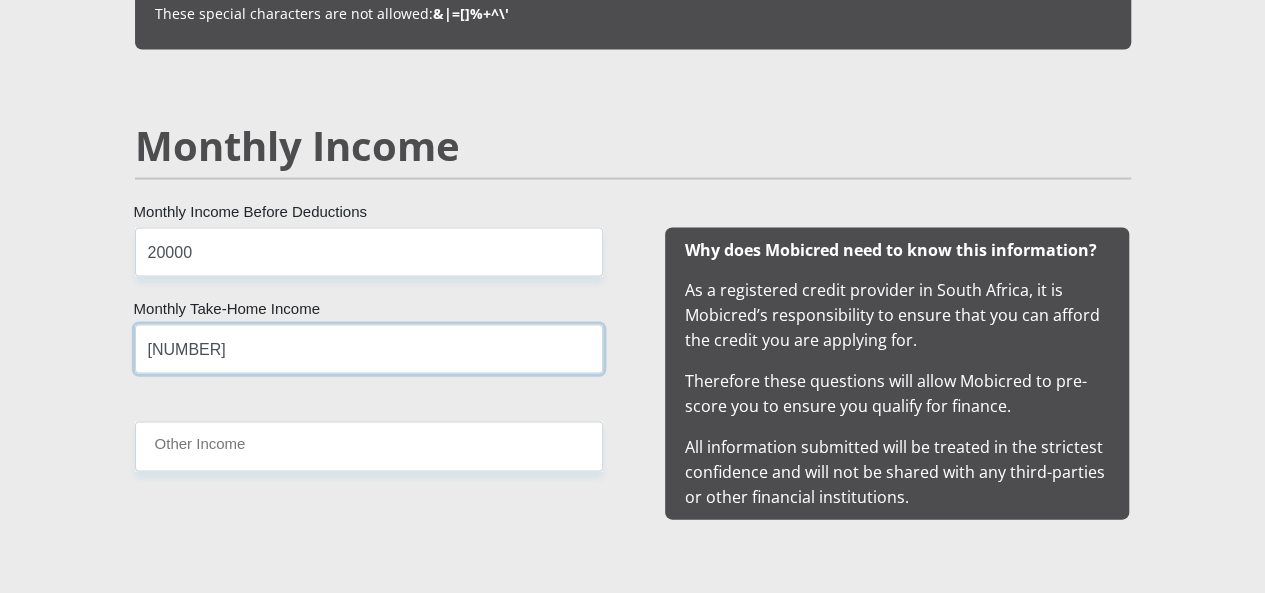 type on "17639.79" 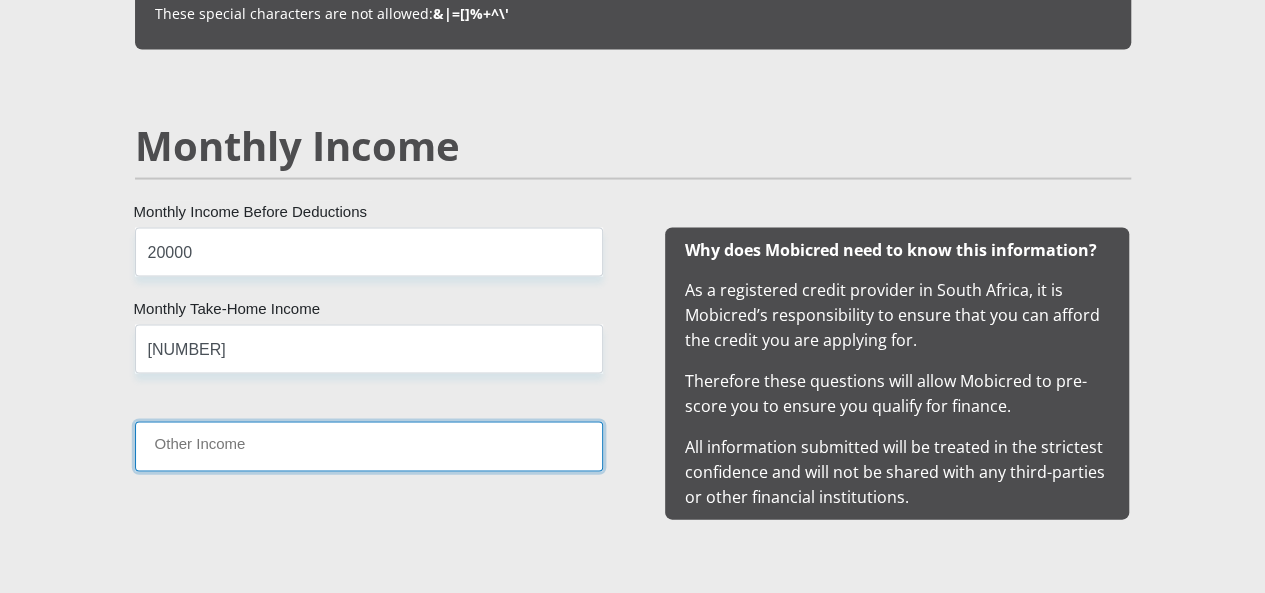 click on "Other Income" at bounding box center [369, 445] 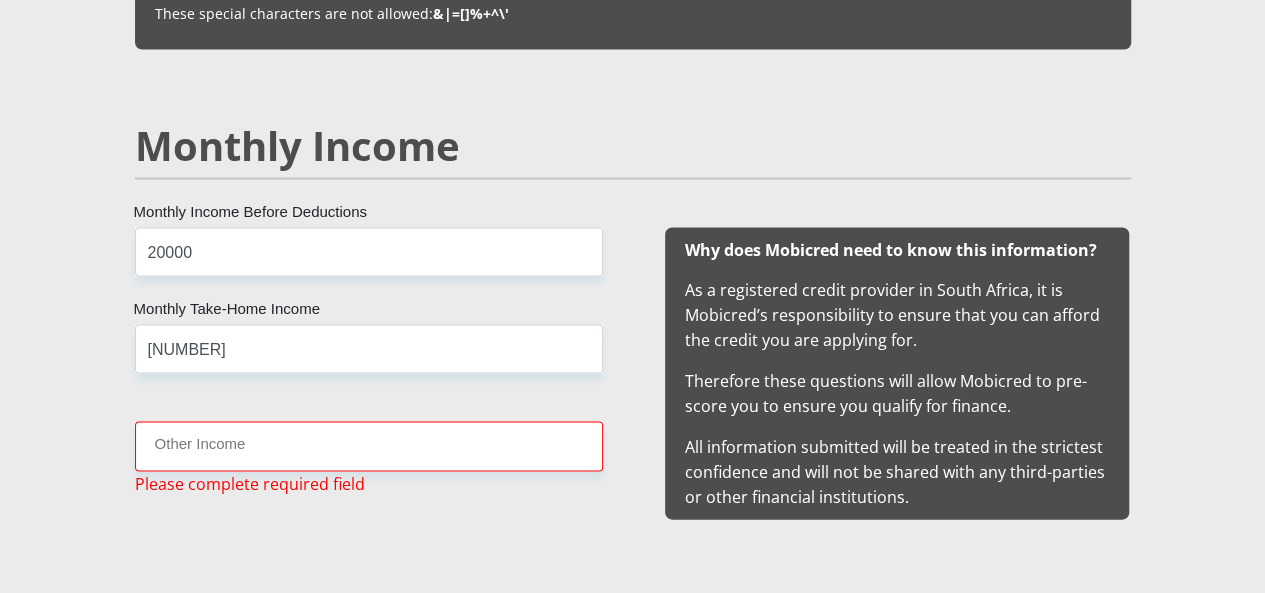 click on "Mr
Ms
Mrs
Dr
Other
Title
Katlego
First Name
Nakedi
Surname
9508300213082
South African ID Number
Please input valid ID number
South Africa
Afghanistan
Aland Islands
Albania
Algeria
America Samoa
American Virgin Islands
Andorra
Angola
Anguilla
Antarctica
Antigua and Barbuda
Argentina" at bounding box center (633, 1377) 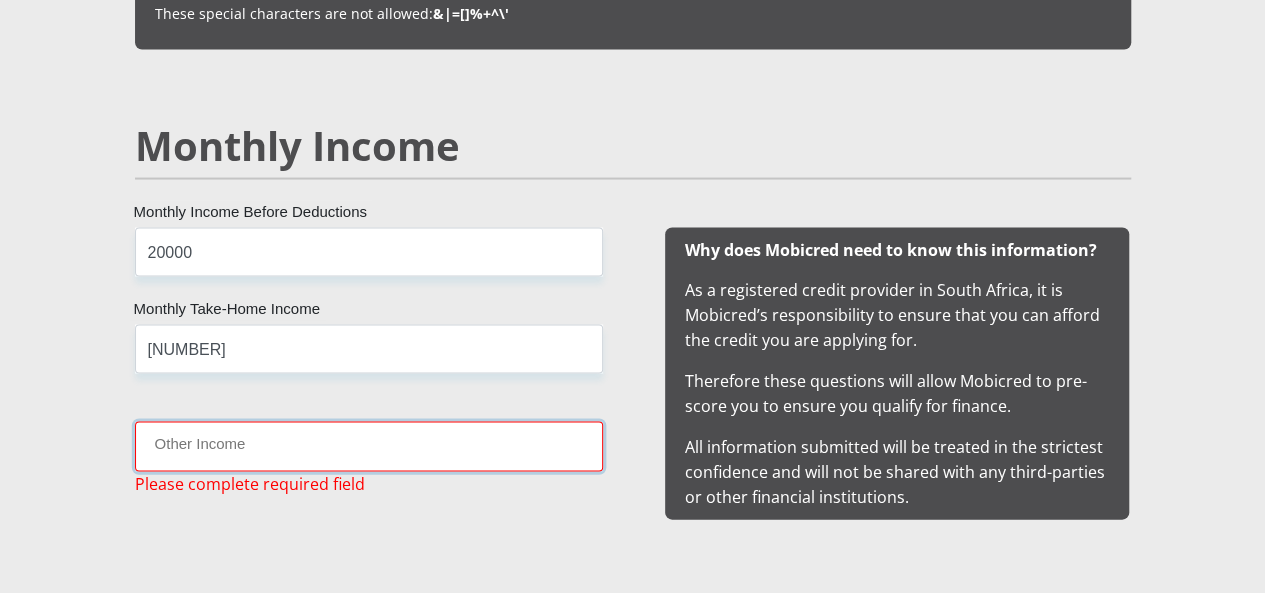 click on "Other Income" at bounding box center [369, 445] 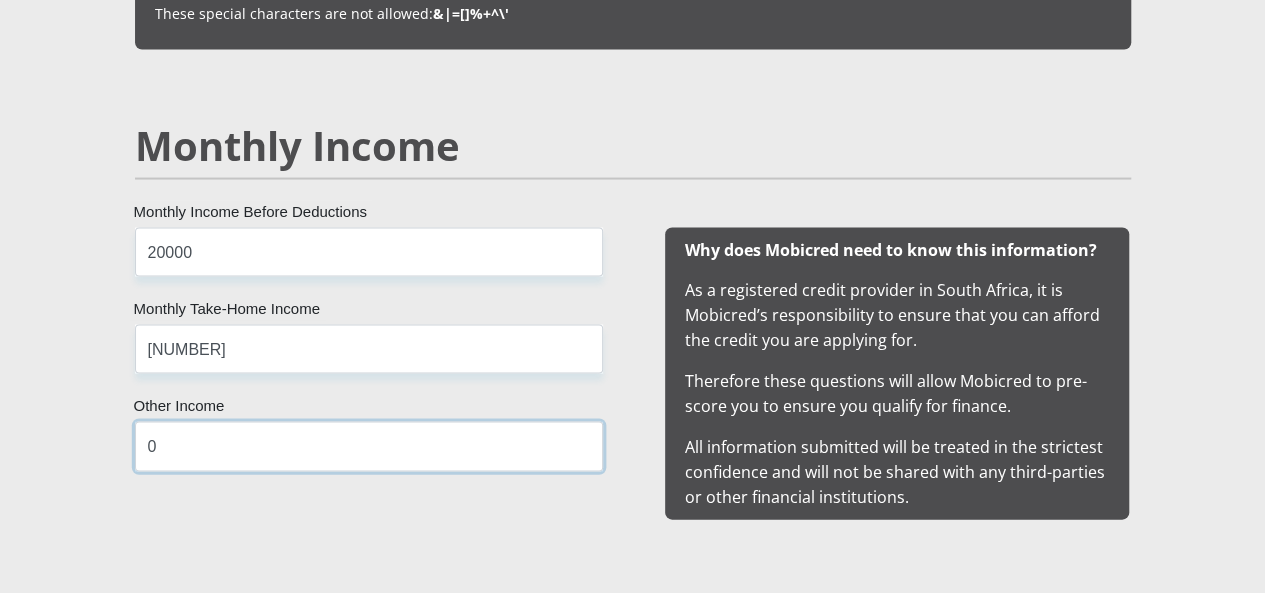 type on "0" 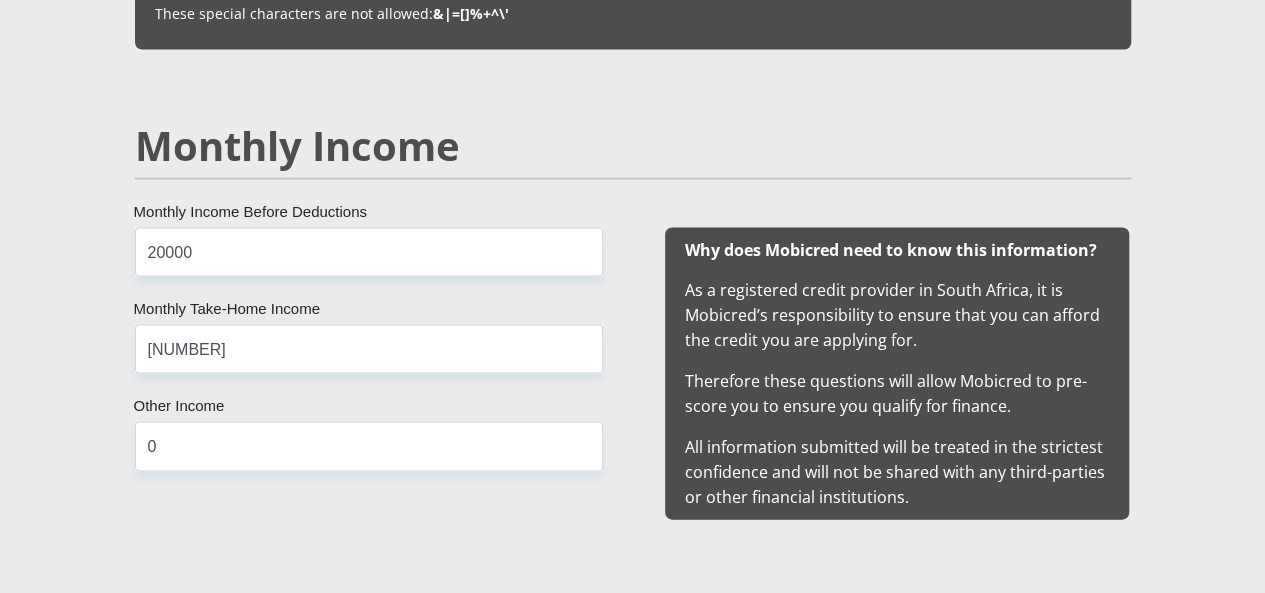 click on "Mr
Ms
Mrs
Dr
Other
Title
Katlego
First Name
Nakedi
Surname
9508300213082
South African ID Number
Please input valid ID number
South Africa
Afghanistan
Aland Islands
Albania
Algeria
America Samoa
American Virgin Islands
Andorra
Angola
Anguilla
Antarctica
Antigua and Barbuda
Argentina" at bounding box center (633, 1377) 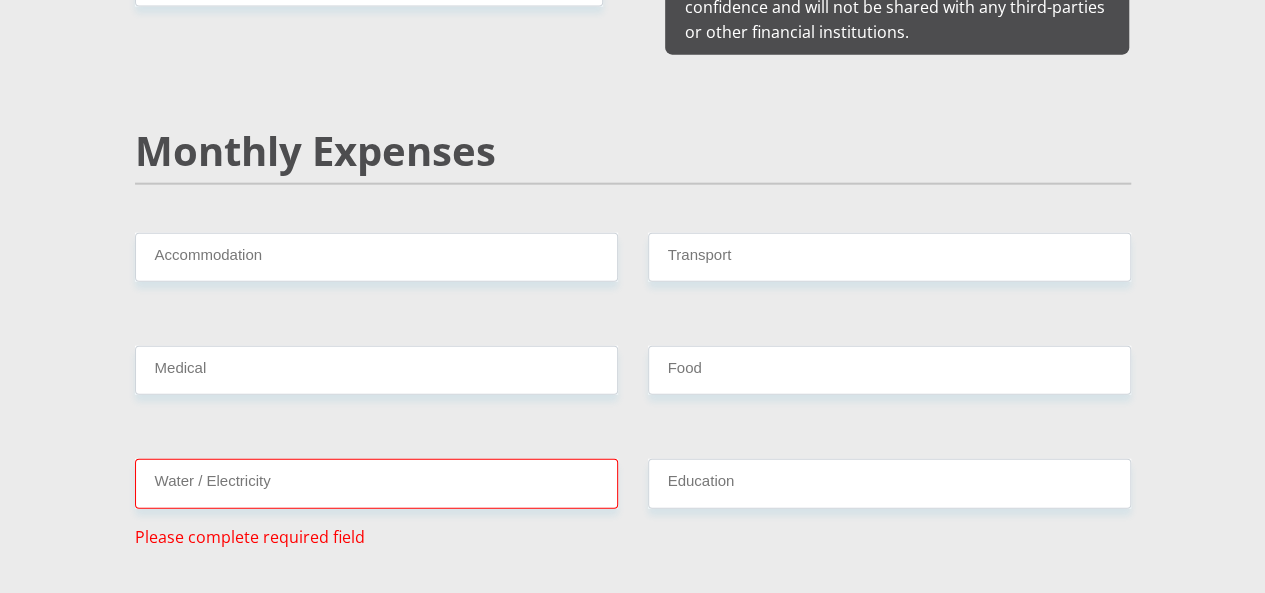 scroll, scrollTop: 2342, scrollLeft: 0, axis: vertical 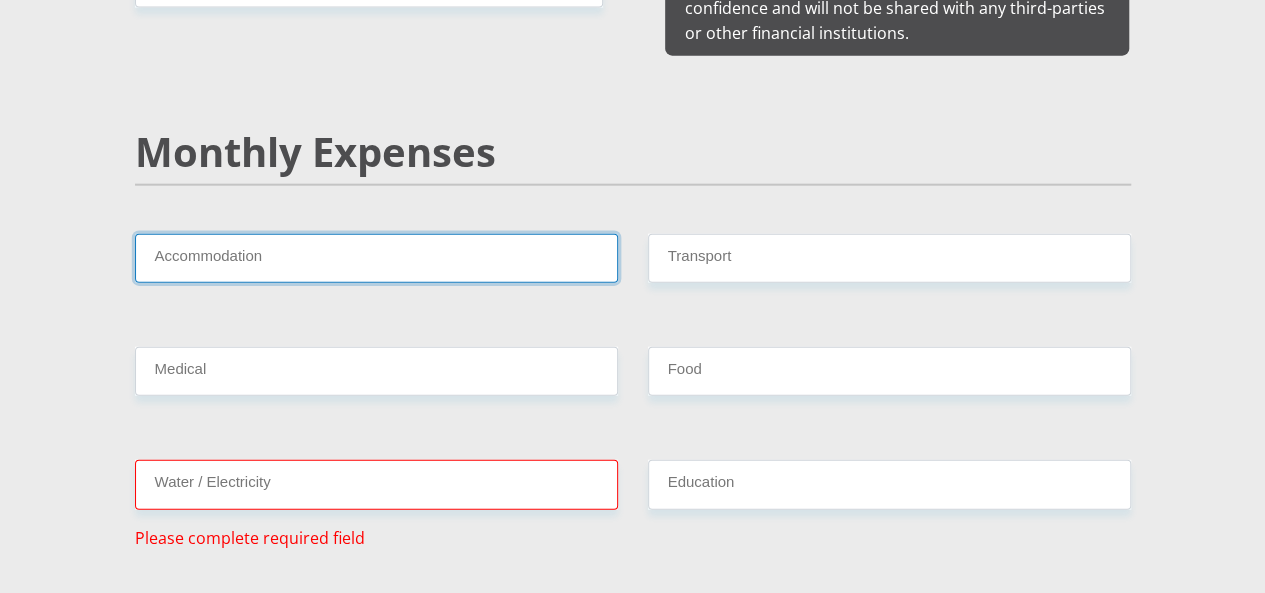 click on "Accommodation" at bounding box center (376, 258) 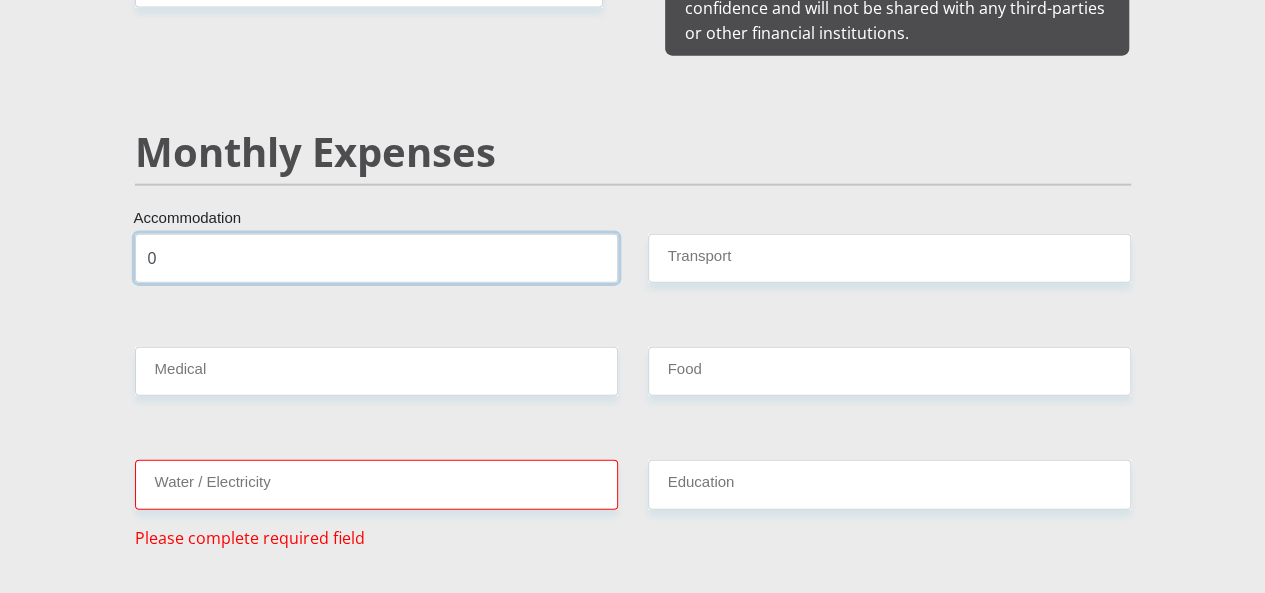 type on "0" 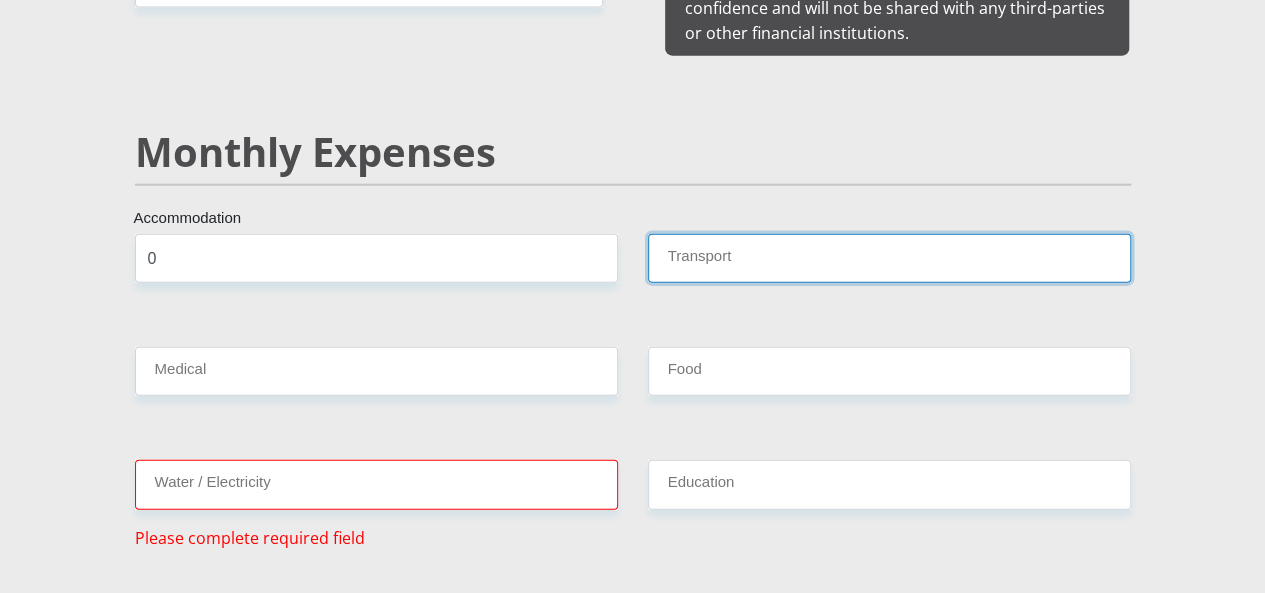 click on "Transport" at bounding box center [889, 258] 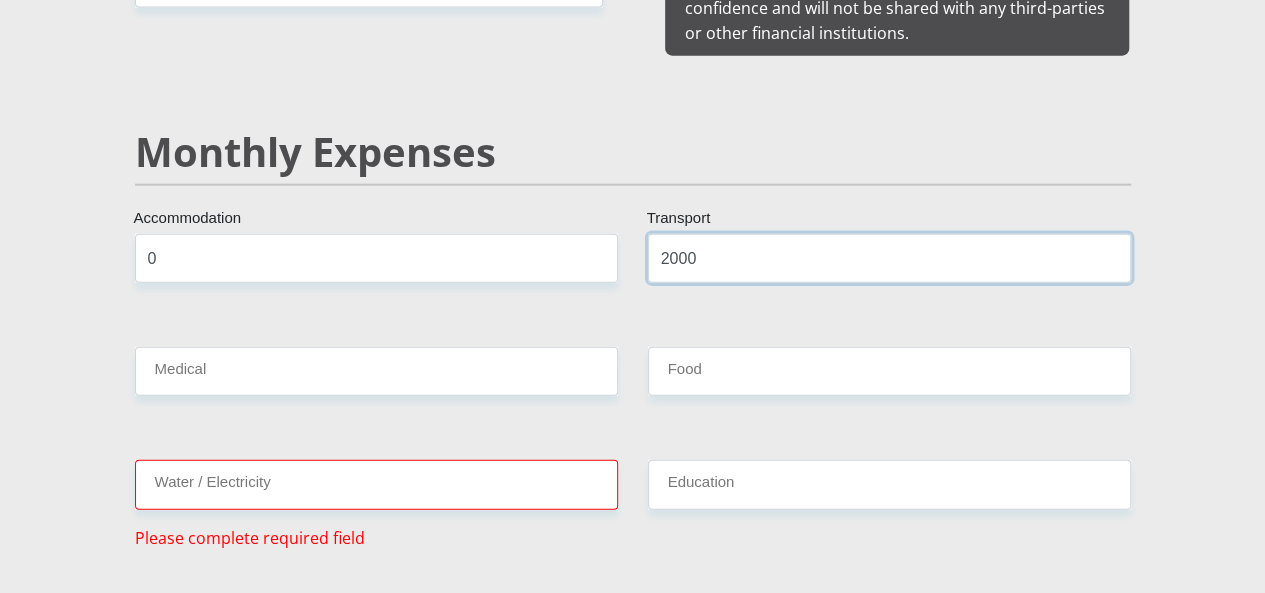 type on "2000" 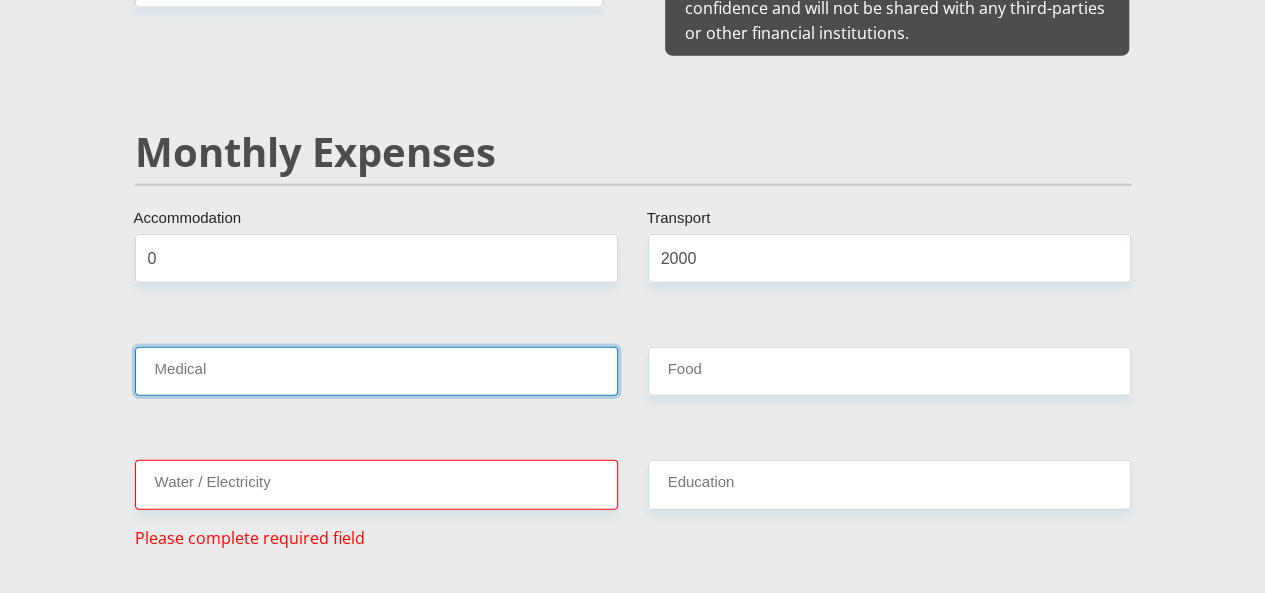 click on "Medical" at bounding box center (376, 371) 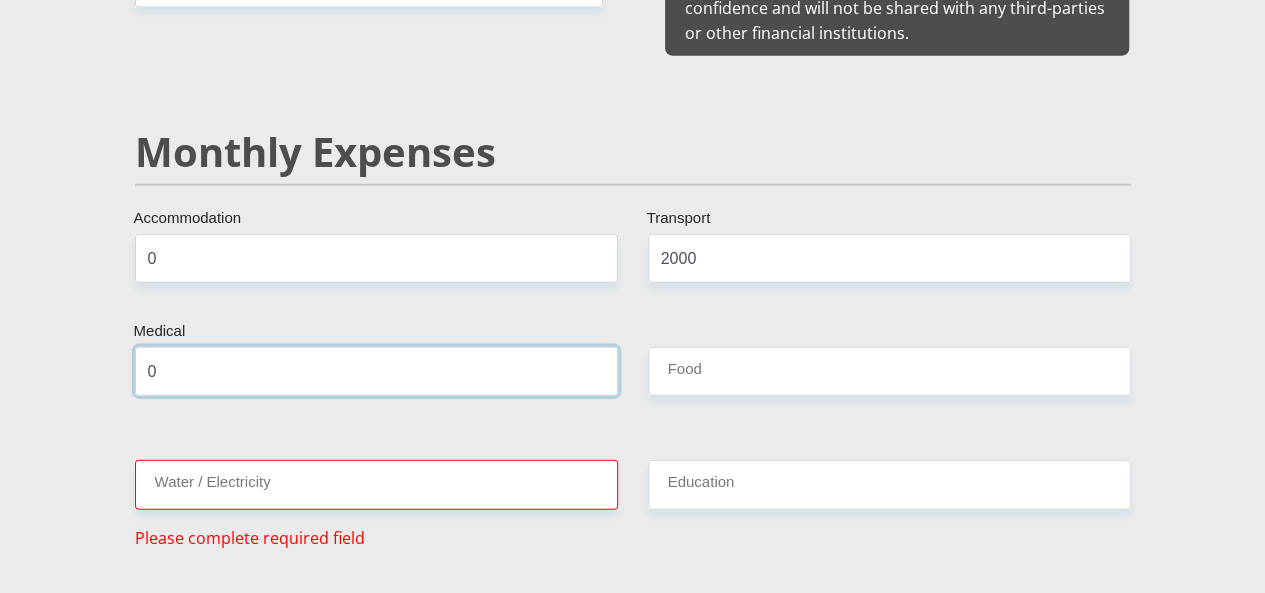 type on "0" 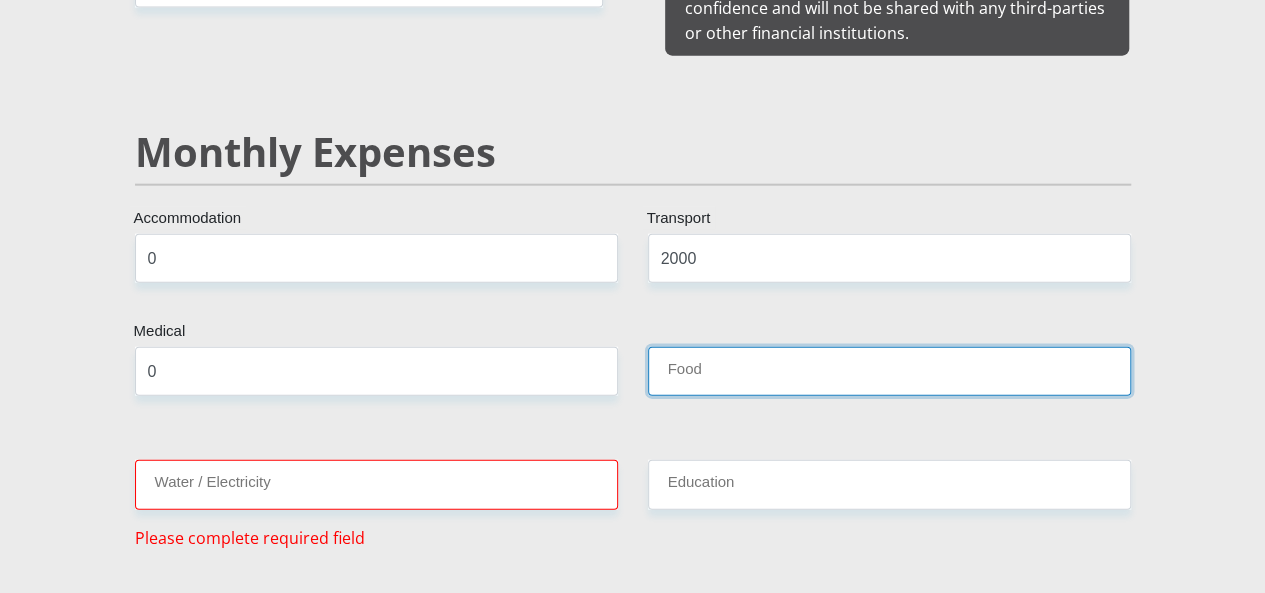 click on "Food" at bounding box center (889, 371) 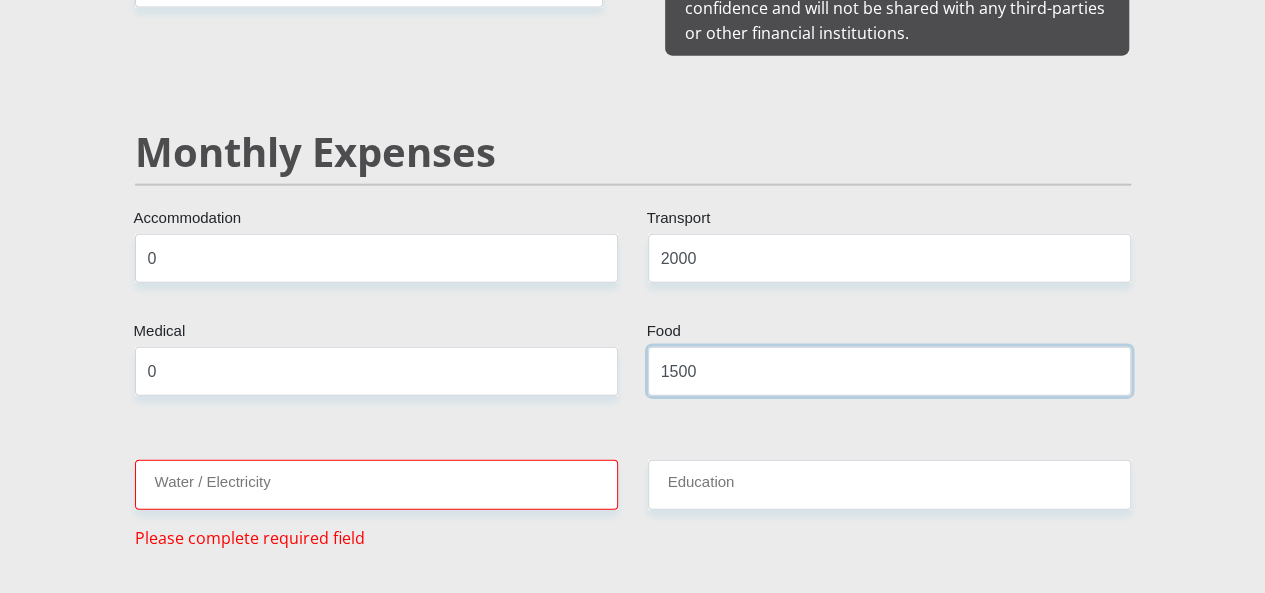 type on "1500" 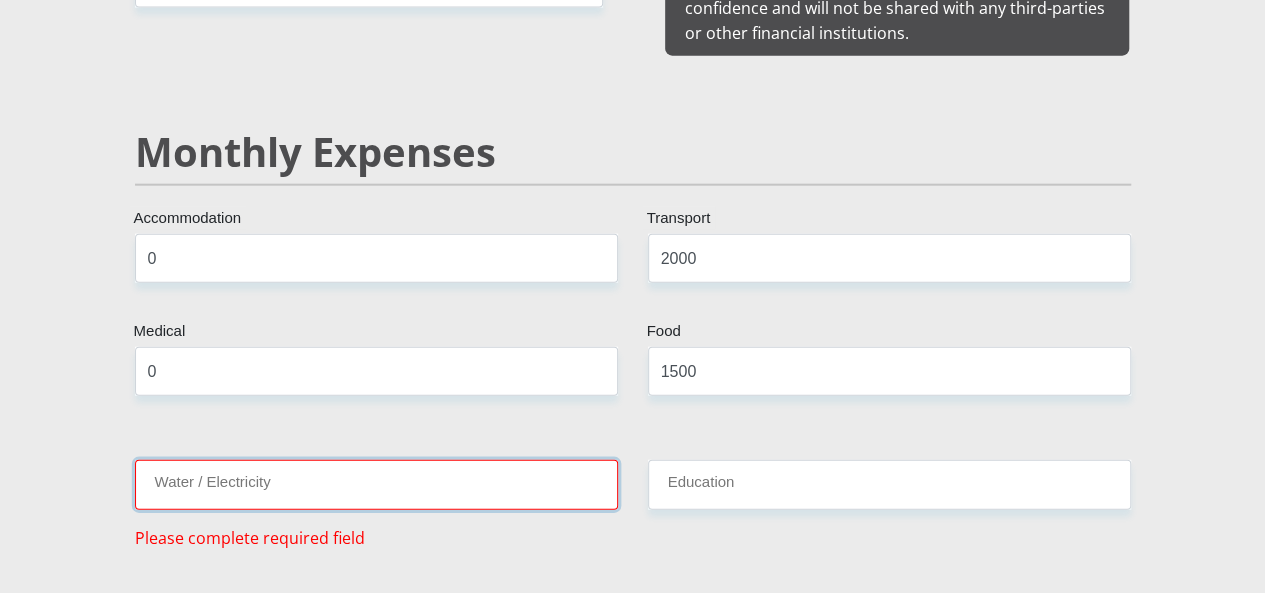 click on "Water / Electricity" at bounding box center (376, 484) 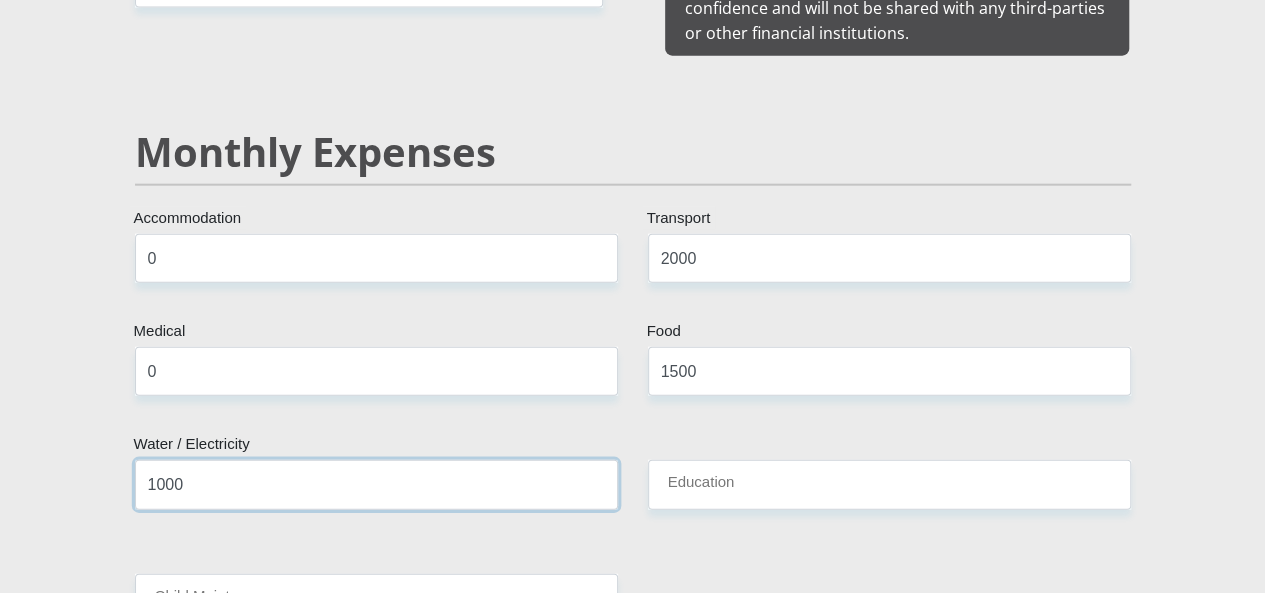 type on "1000" 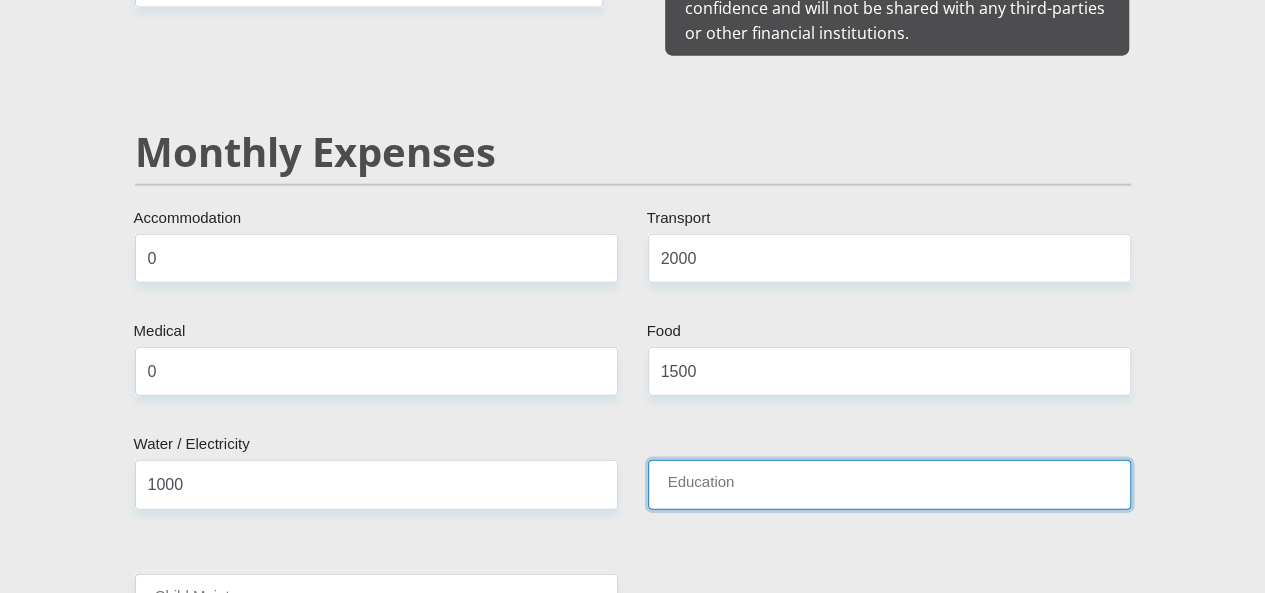 click on "Education" at bounding box center (889, 484) 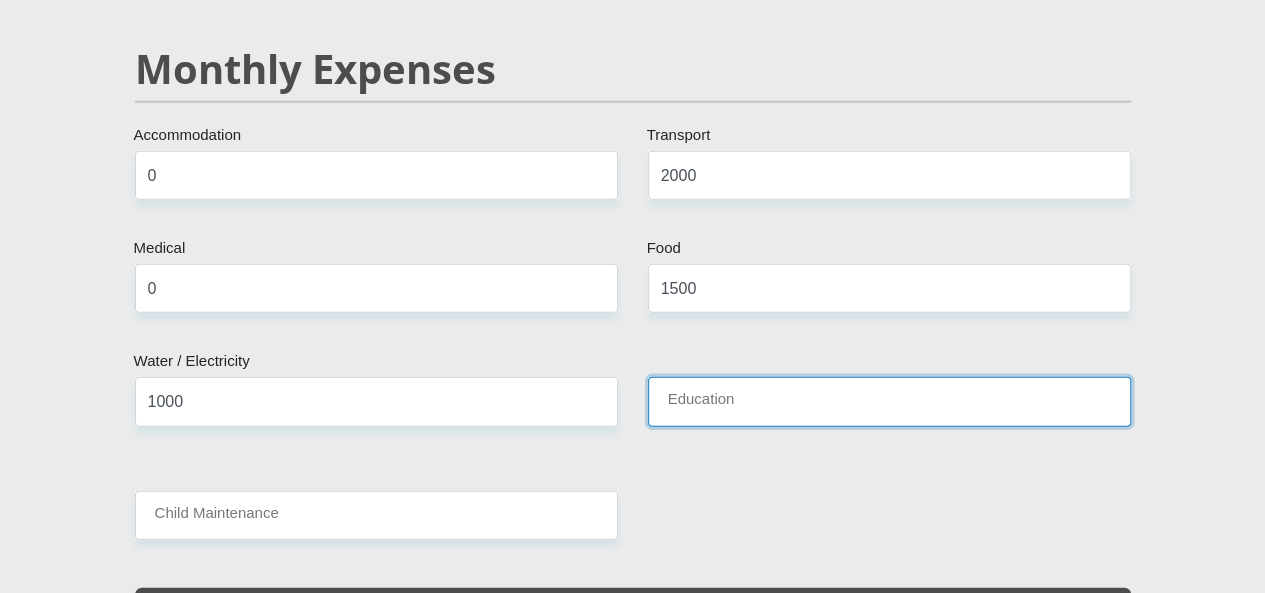 scroll, scrollTop: 2429, scrollLeft: 0, axis: vertical 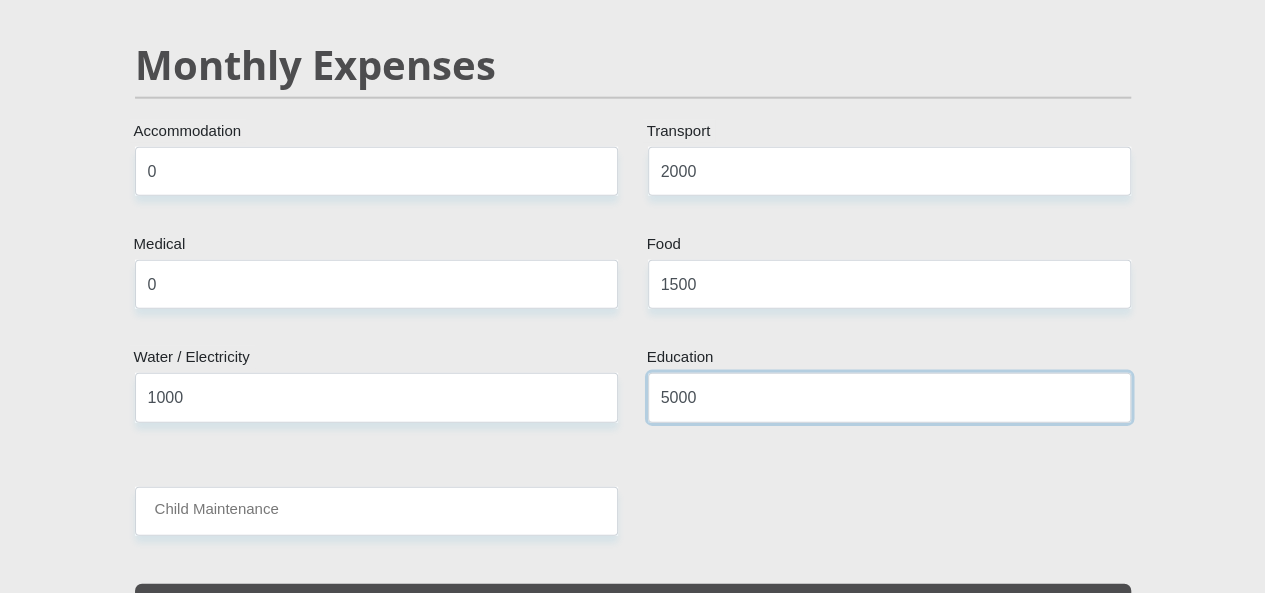 type on "5000" 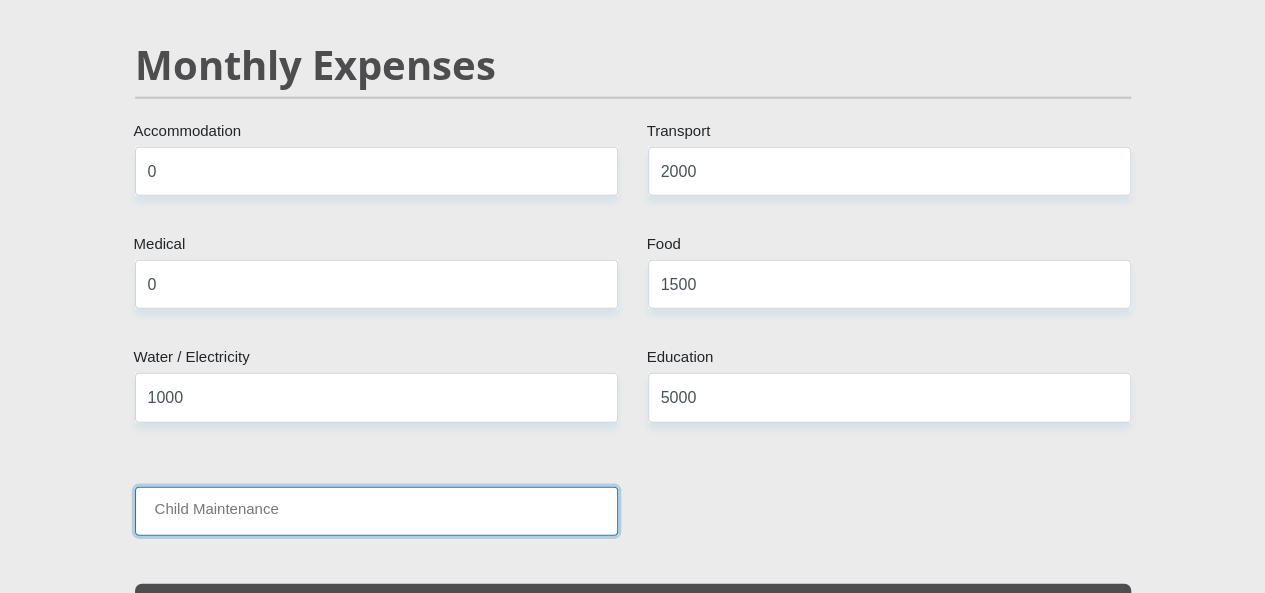 click on "Child Maintenance" at bounding box center (376, 511) 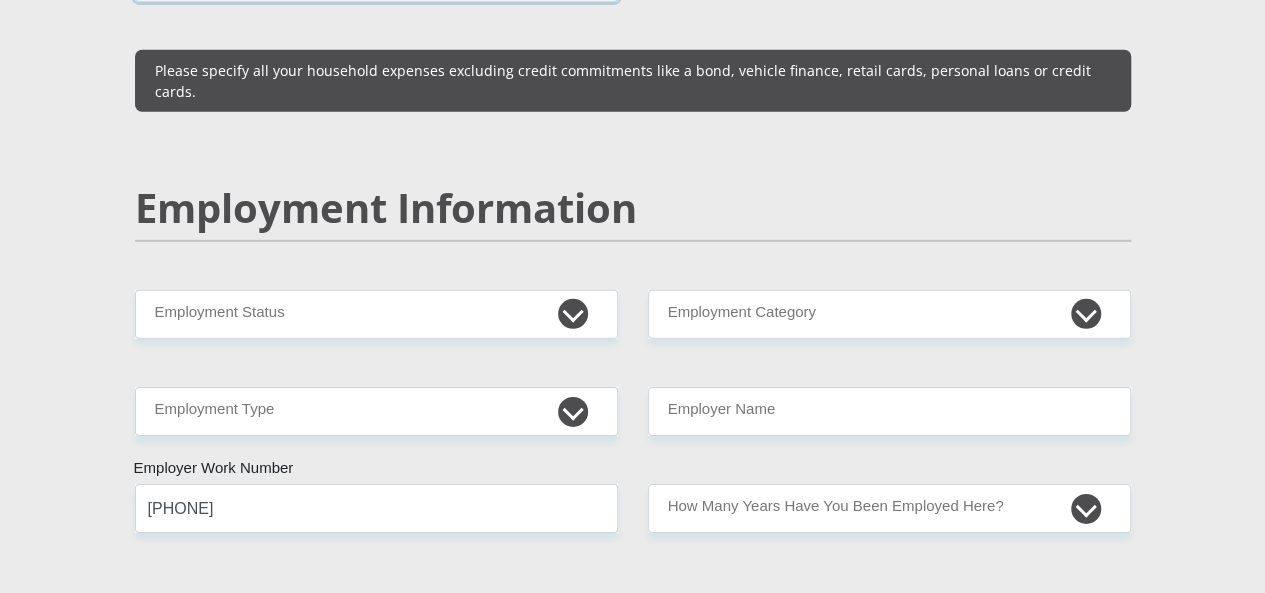 scroll, scrollTop: 2964, scrollLeft: 0, axis: vertical 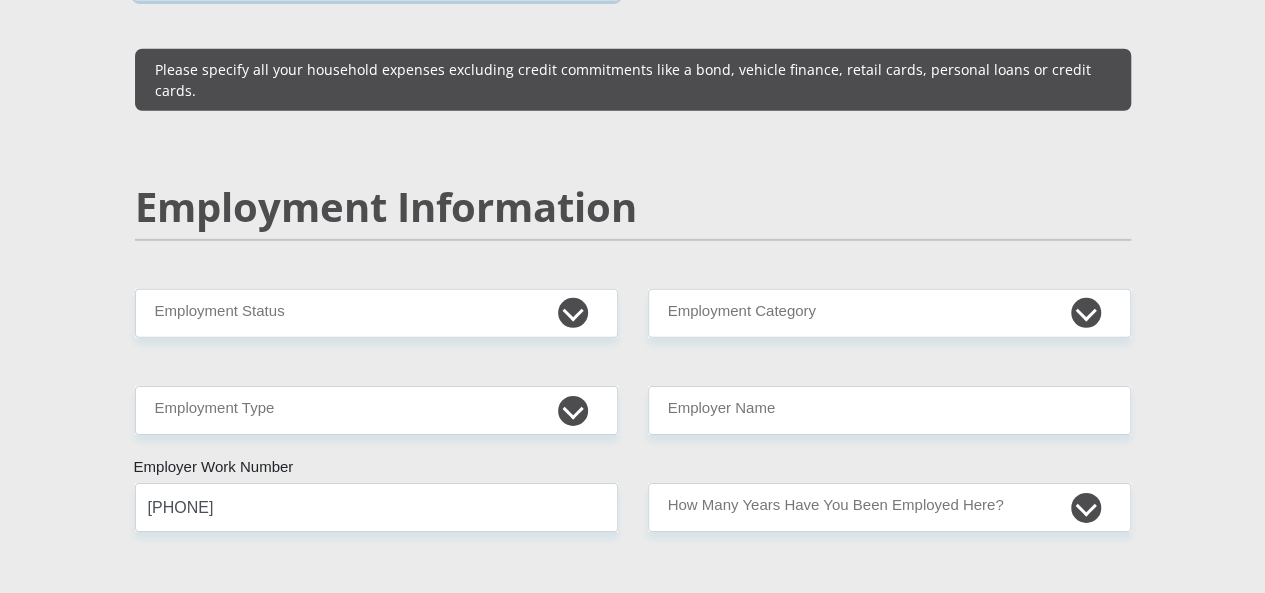 type on "0" 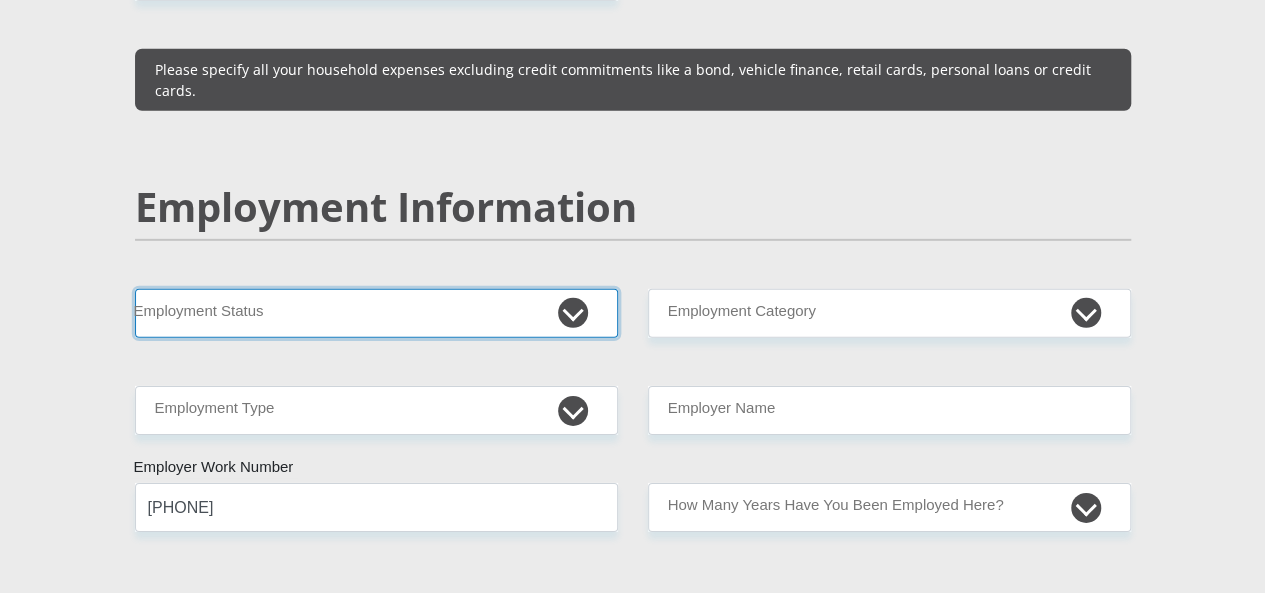 click on "Permanent/Full-time
Part-time/Casual
Contract Worker
Self-Employed
Housewife
Retired
Student
Medically Boarded
Disability
Unemployed" at bounding box center [376, 313] 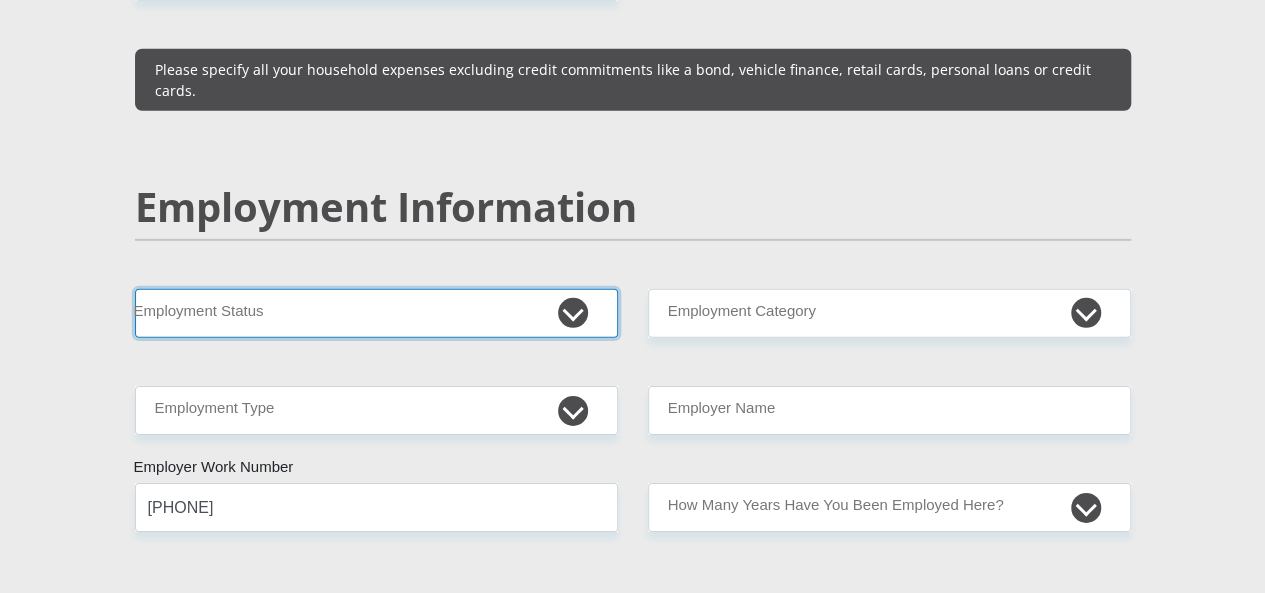 select on "1" 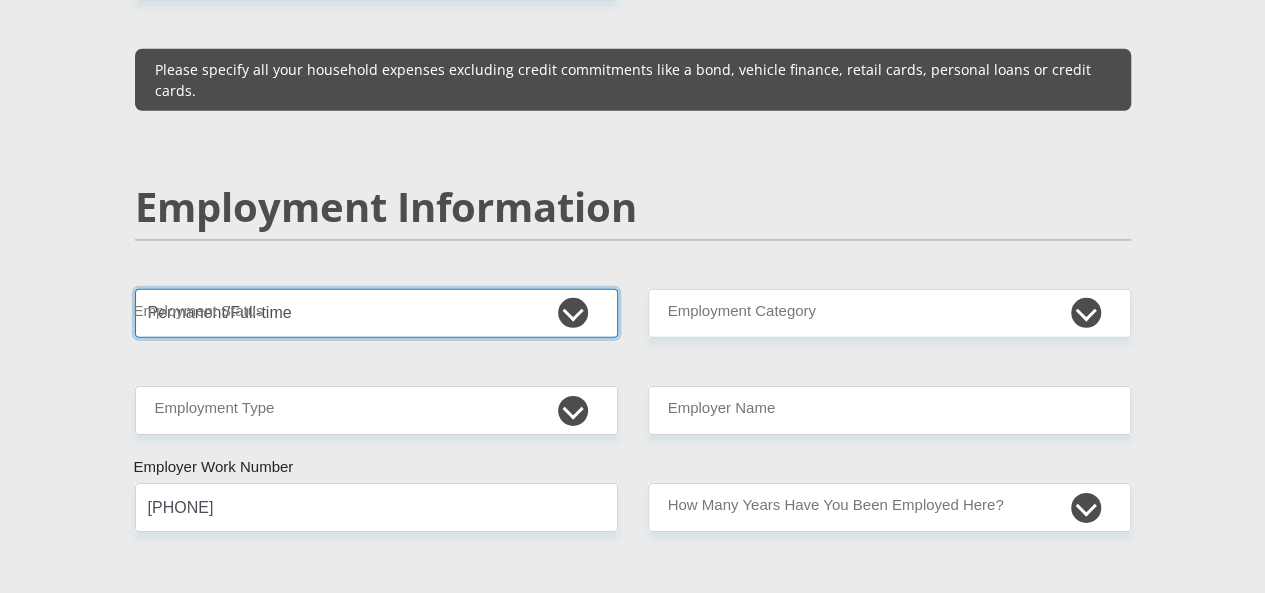 click on "Permanent/Full-time
Part-time/Casual
Contract Worker
Self-Employed
Housewife
Retired
Student
Medically Boarded
Disability
Unemployed" at bounding box center (376, 313) 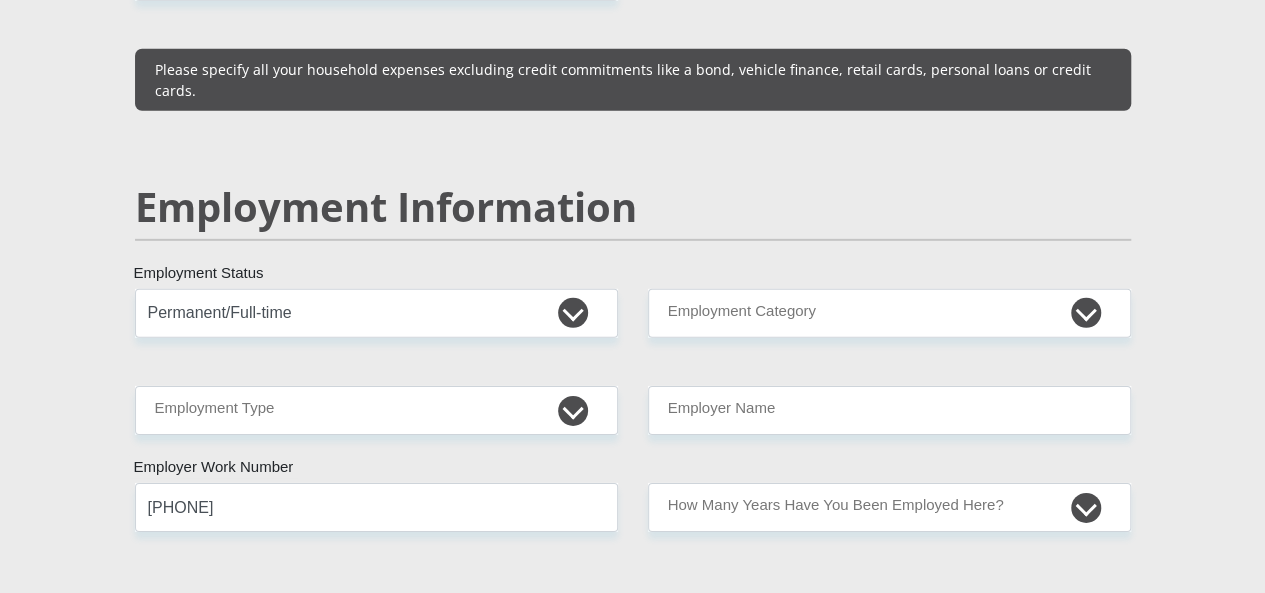 click on "Mr
Ms
Mrs
Dr
Other
Title
Katlego
First Name
Nakedi
Surname
9508300213082
South African ID Number
Please input valid ID number
South Africa
Afghanistan
Aland Islands
Albania
Algeria
America Samoa
American Virgin Islands
Andorra
Angola
Anguilla
Antarctica
Antigua and Barbuda
Argentina" at bounding box center (633, 280) 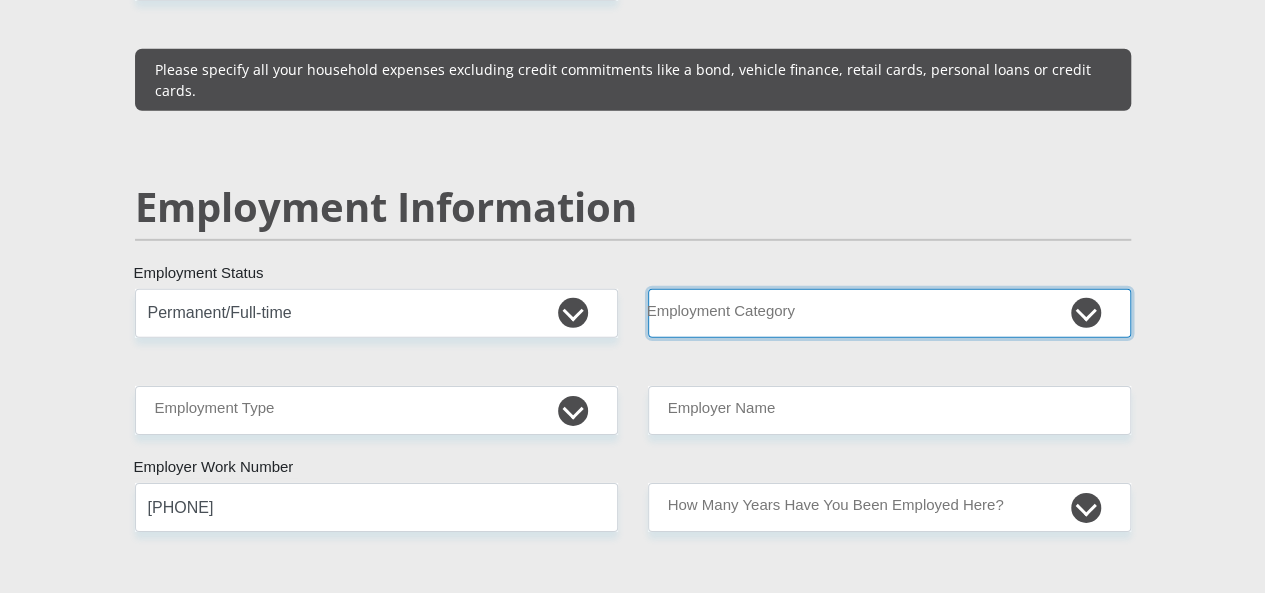 click on "AGRICULTURE
ALCOHOL & TOBACCO
CONSTRUCTION MATERIALS
METALLURGY
EQUIPMENT FOR RENEWABLE ENERGY
SPECIALIZED CONTRACTORS
CAR
GAMING (INCL. INTERNET
OTHER WHOLESALE
UNLICENSED PHARMACEUTICALS
CURRENCY EXCHANGE HOUSES
OTHER FINANCIAL INSTITUTIONS & INSURANCE
REAL ESTATE AGENTS
OIL & GAS
OTHER MATERIALS (E.G. IRON ORE)
PRECIOUS STONES & PRECIOUS METALS
POLITICAL ORGANIZATIONS
RELIGIOUS ORGANIZATIONS(NOT SECTS)
ACTI. HAVING BUSINESS DEAL WITH PUBLIC ADMINISTRATION
LAUNDROMATS" at bounding box center [889, 313] 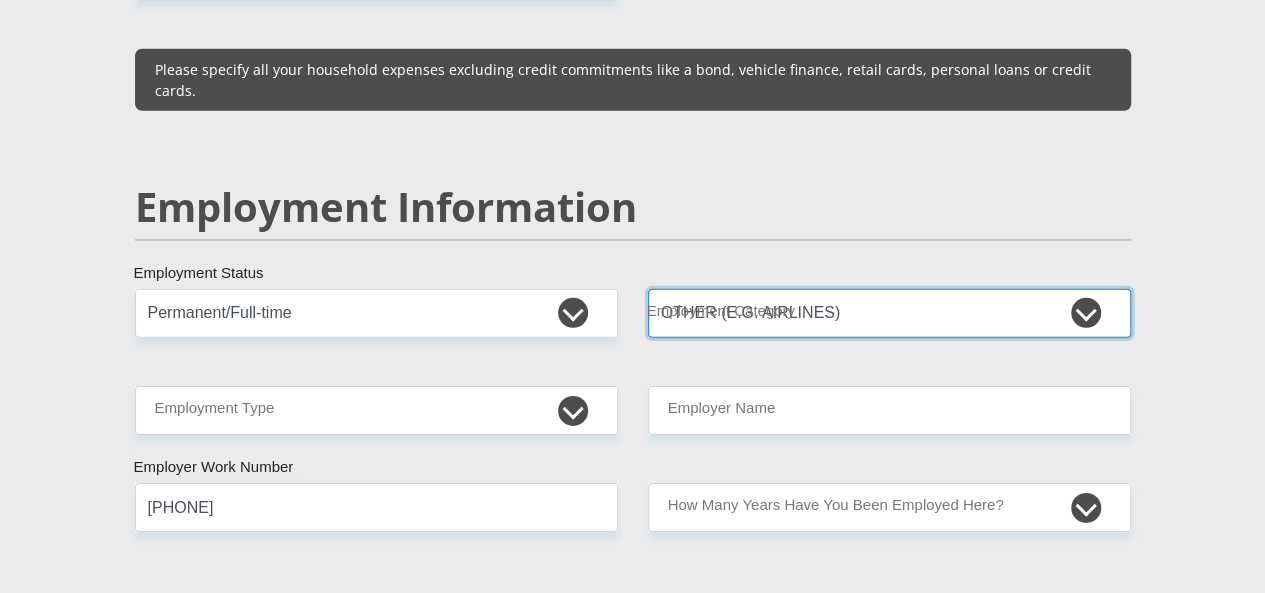 click on "AGRICULTURE
ALCOHOL & TOBACCO
CONSTRUCTION MATERIALS
METALLURGY
EQUIPMENT FOR RENEWABLE ENERGY
SPECIALIZED CONTRACTORS
CAR
GAMING (INCL. INTERNET
OTHER WHOLESALE
UNLICENSED PHARMACEUTICALS
CURRENCY EXCHANGE HOUSES
OTHER FINANCIAL INSTITUTIONS & INSURANCE
REAL ESTATE AGENTS
OIL & GAS
OTHER MATERIALS (E.G. IRON ORE)
PRECIOUS STONES & PRECIOUS METALS
POLITICAL ORGANIZATIONS
RELIGIOUS ORGANIZATIONS(NOT SECTS)
ACTI. HAVING BUSINESS DEAL WITH PUBLIC ADMINISTRATION
LAUNDROMATS" at bounding box center (889, 313) 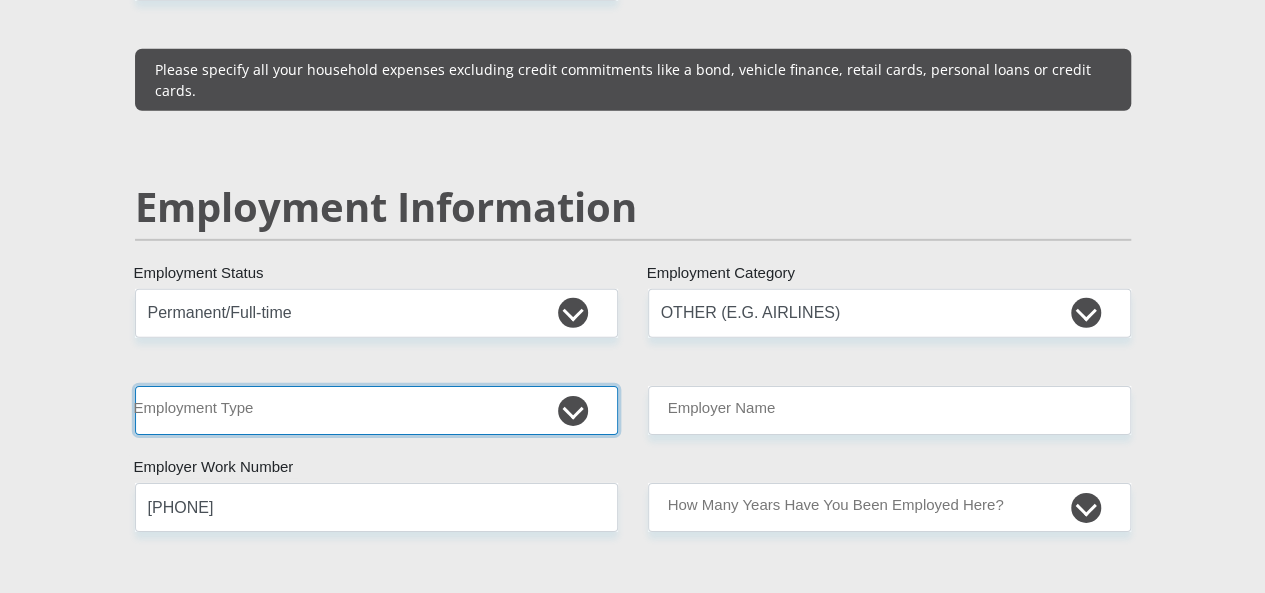 click on "College/Lecturer
Craft Seller
Creative
Driver
Executive
Farmer
Forces - Non Commissioned
Forces - Officer
Hawker
Housewife
Labourer
Licenced Professional
Manager
Miner
Non Licenced Professional
Office Staff/Clerk
Outside Worker
Pensioner
Permanent Teacher
Production/Manufacturing
Sales
Self-Employed
Semi-Professional Worker
Service Industry  Social Worker  Student" at bounding box center [376, 410] 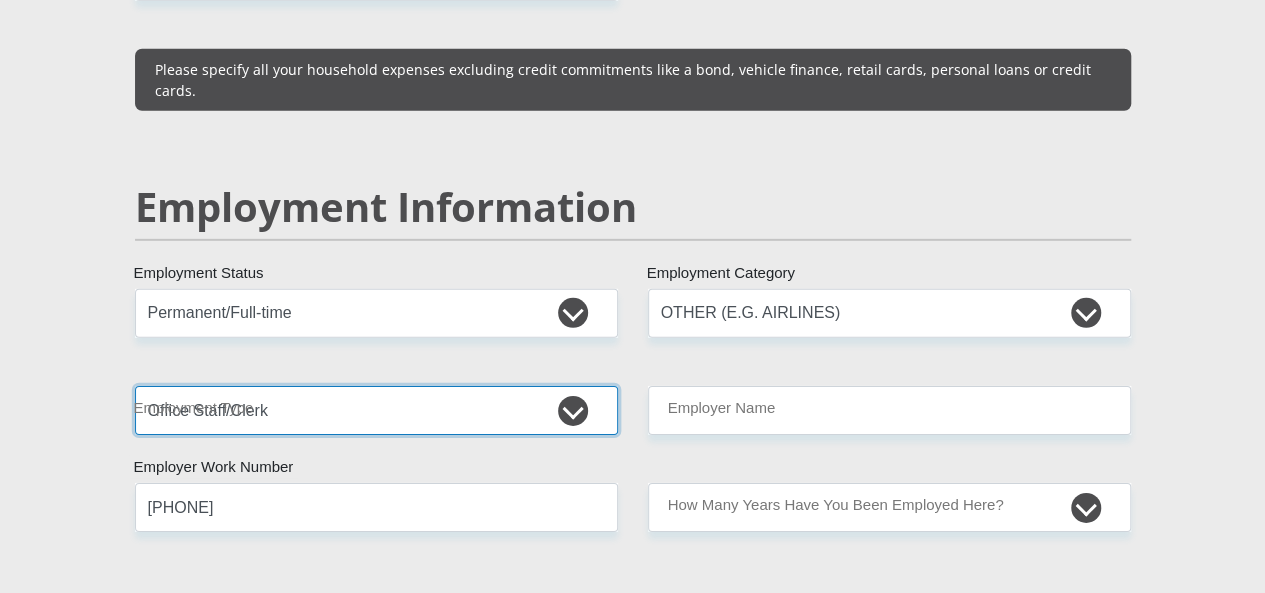 click on "College/Lecturer
Craft Seller
Creative
Driver
Executive
Farmer
Forces - Non Commissioned
Forces - Officer
Hawker
Housewife
Labourer
Licenced Professional
Manager
Miner
Non Licenced Professional
Office Staff/Clerk
Outside Worker
Pensioner
Permanent Teacher
Production/Manufacturing
Sales
Self-Employed
Semi-Professional Worker
Service Industry  Social Worker  Student" at bounding box center [376, 410] 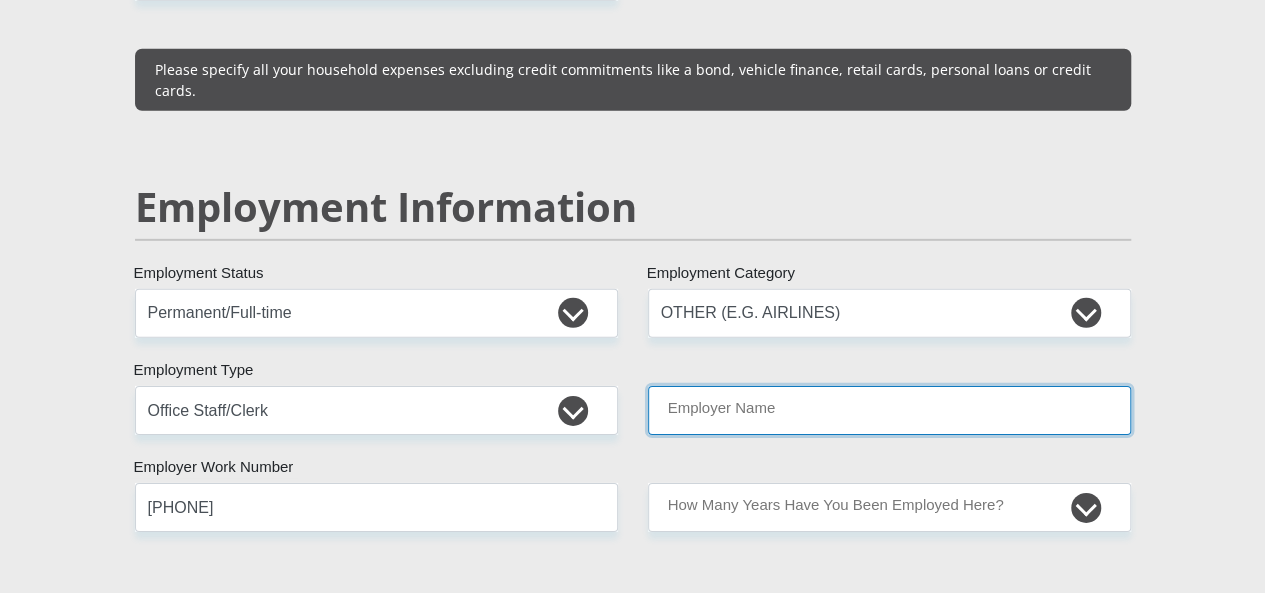 click on "Employer Name" at bounding box center (889, 410) 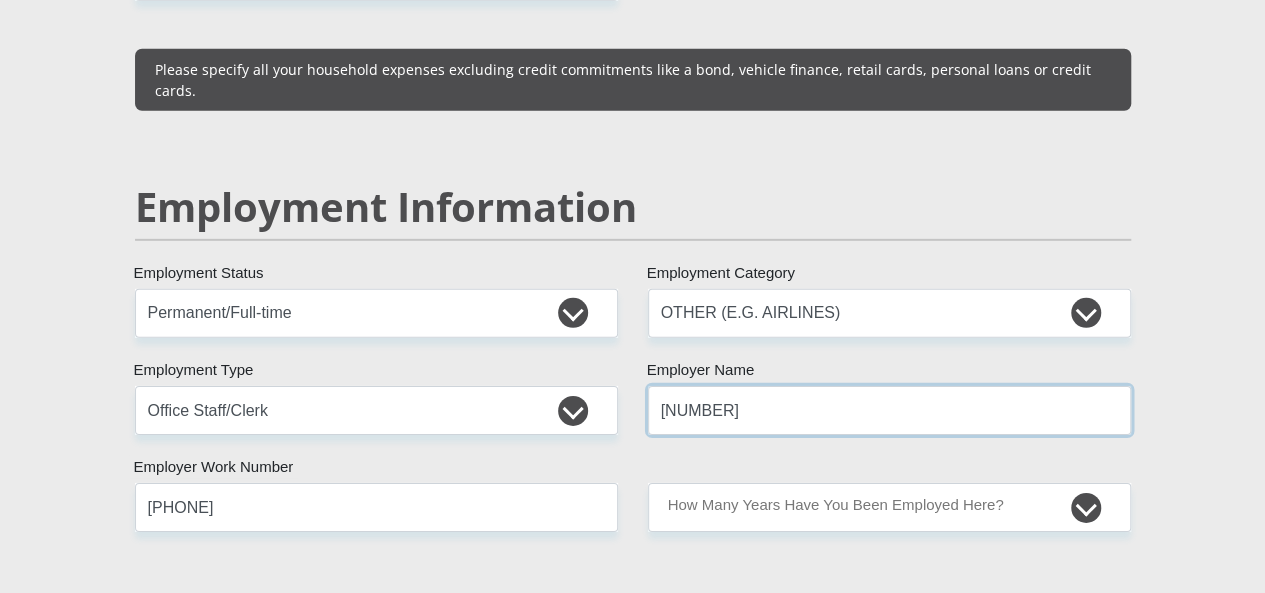type on "YouthEmploymentService" 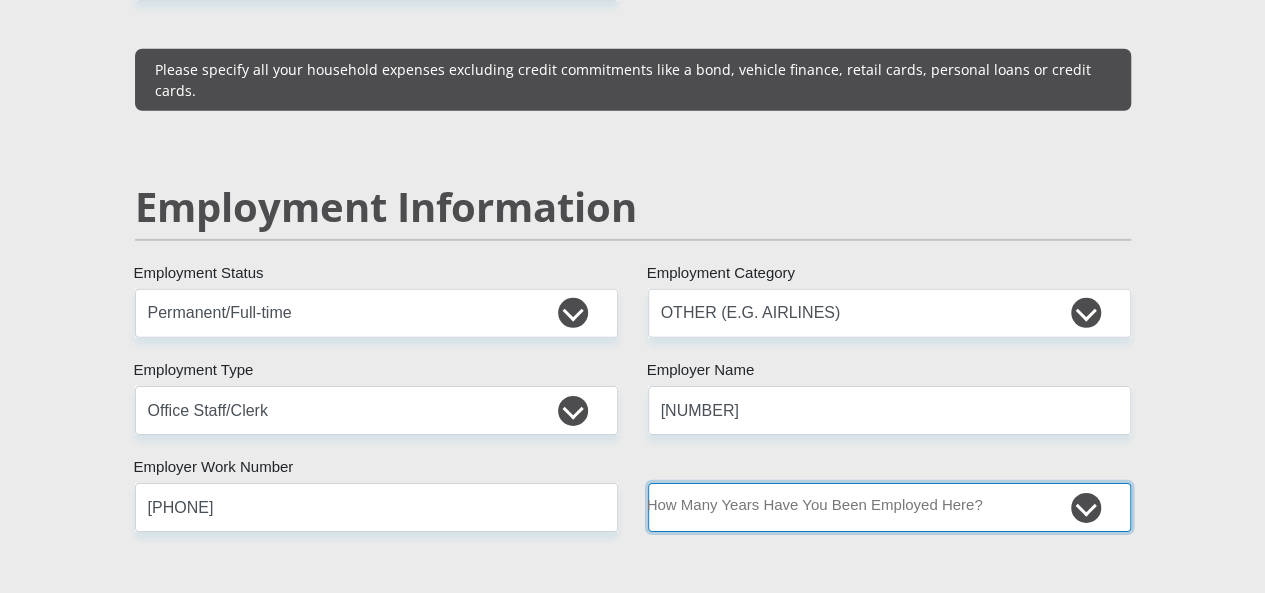 click on "less than 1 year
1-3 years
3-5 years
5+ years" at bounding box center [889, 507] 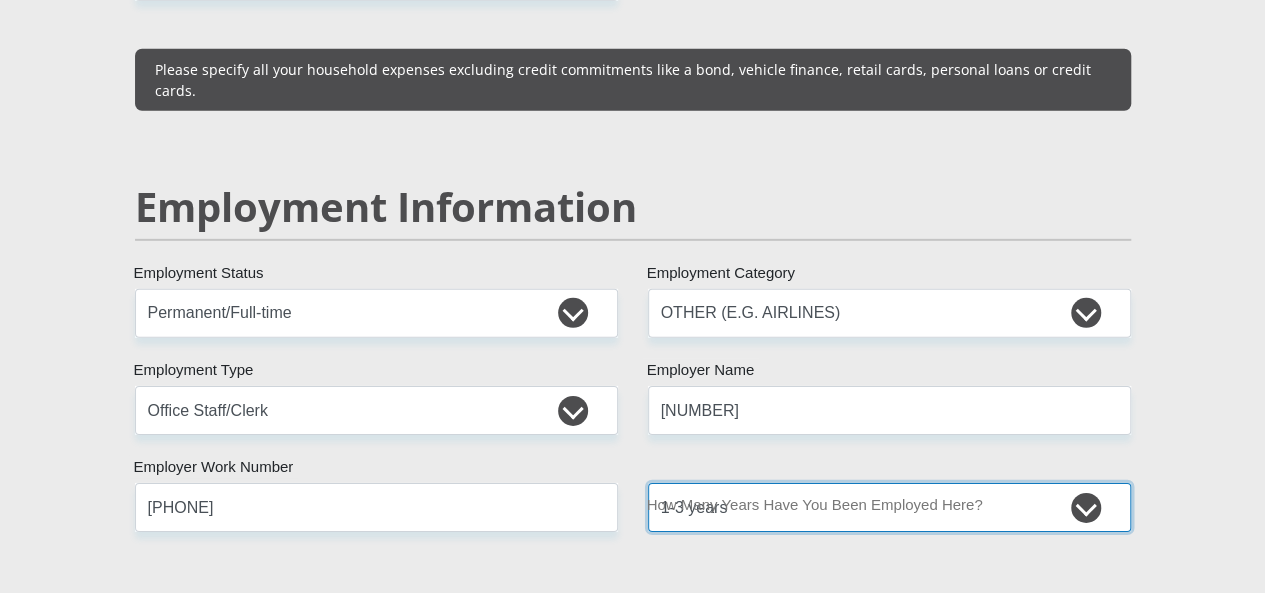 click on "less than 1 year
1-3 years
3-5 years
5+ years" at bounding box center (889, 507) 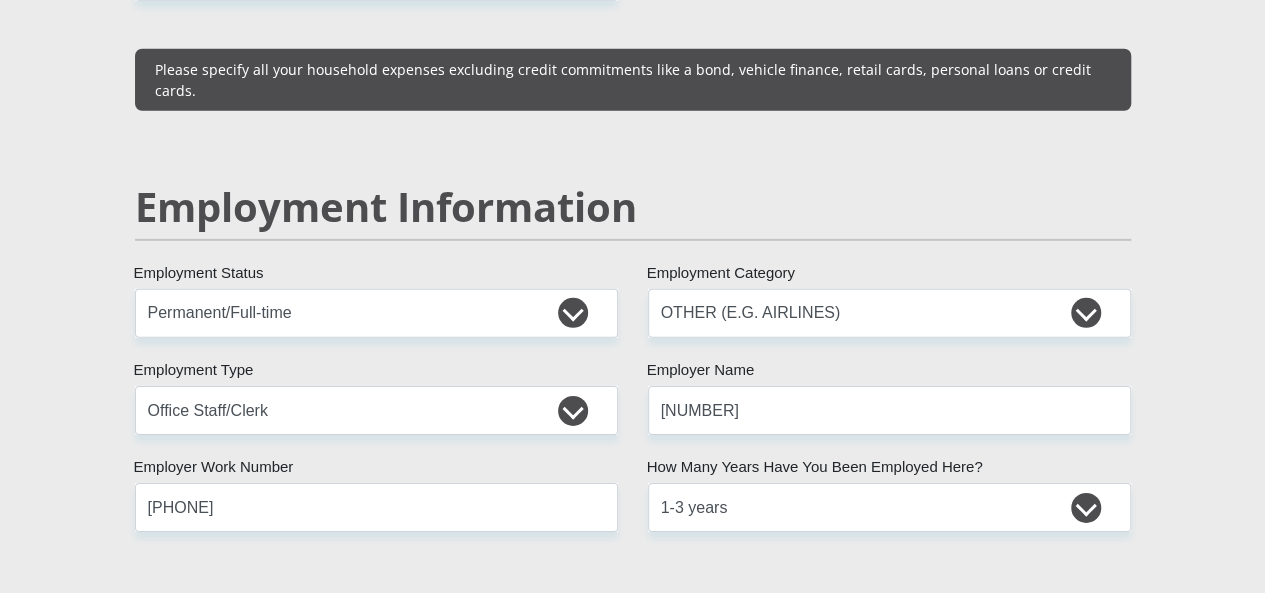 click on "Mr
Ms
Mrs
Dr
Other
Title
Katlego
First Name
Nakedi
Surname
9508300213082
South African ID Number
Please input valid ID number
South Africa
Afghanistan
Aland Islands
Albania
Algeria
America Samoa
American Virgin Islands
Andorra
Angola
Anguilla
Antarctica
Antigua and Barbuda
Argentina" at bounding box center [633, 280] 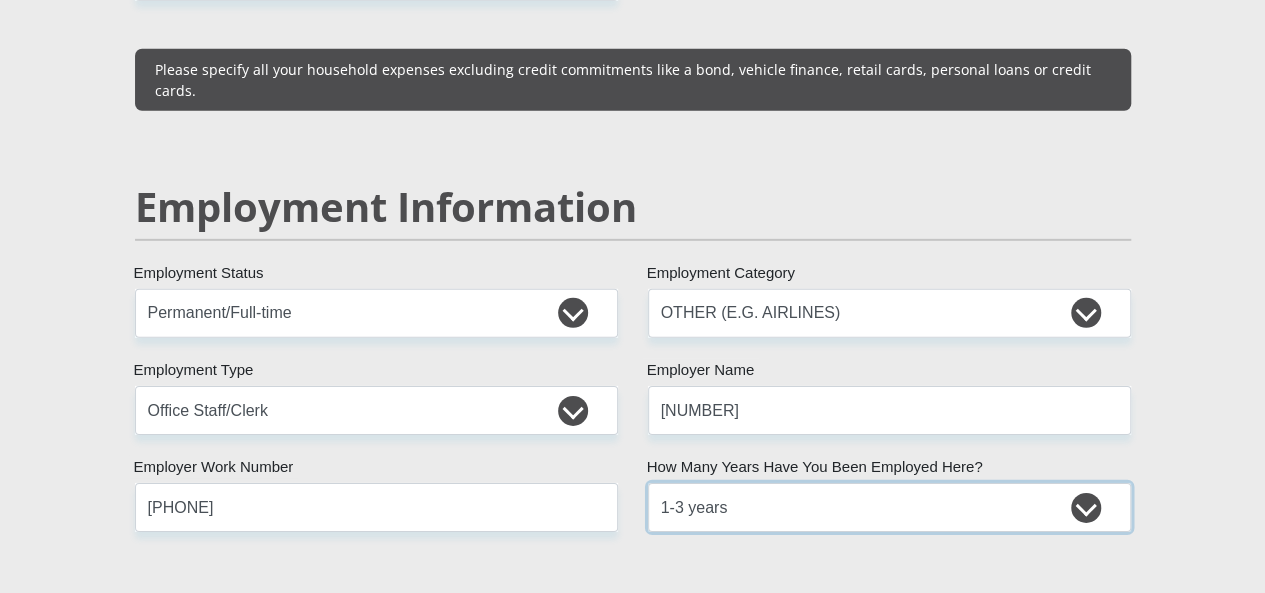 click on "less than 1 year
1-3 years
3-5 years
5+ years" at bounding box center (889, 507) 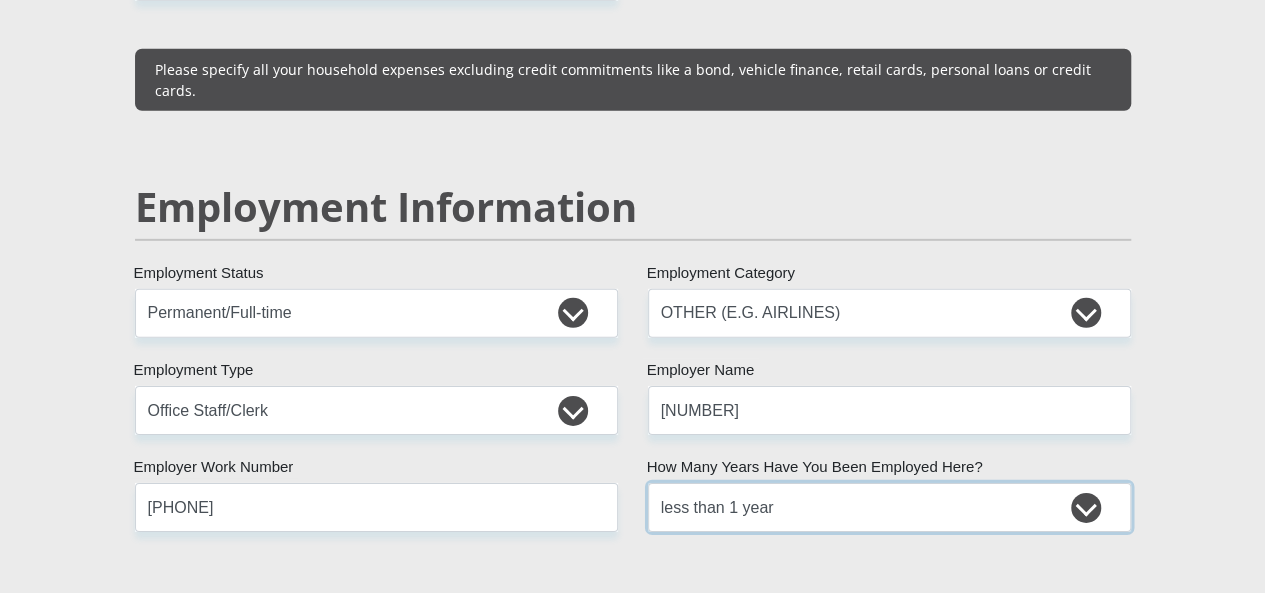 click on "less than 1 year
1-3 years
3-5 years
5+ years" at bounding box center (889, 507) 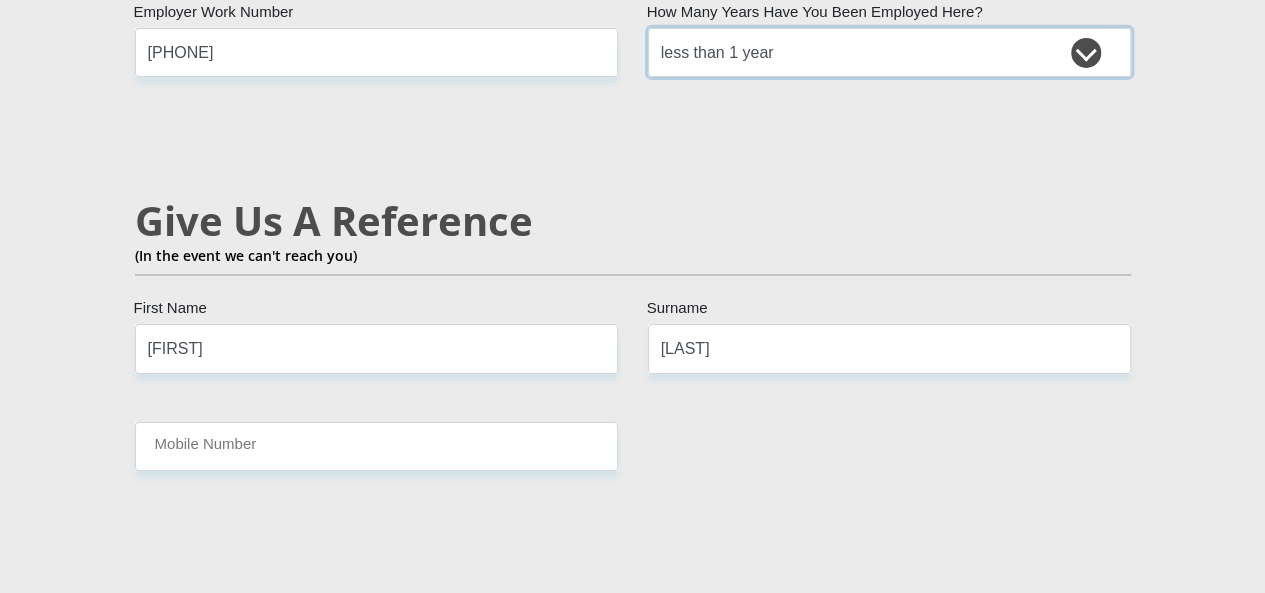 scroll, scrollTop: 3420, scrollLeft: 0, axis: vertical 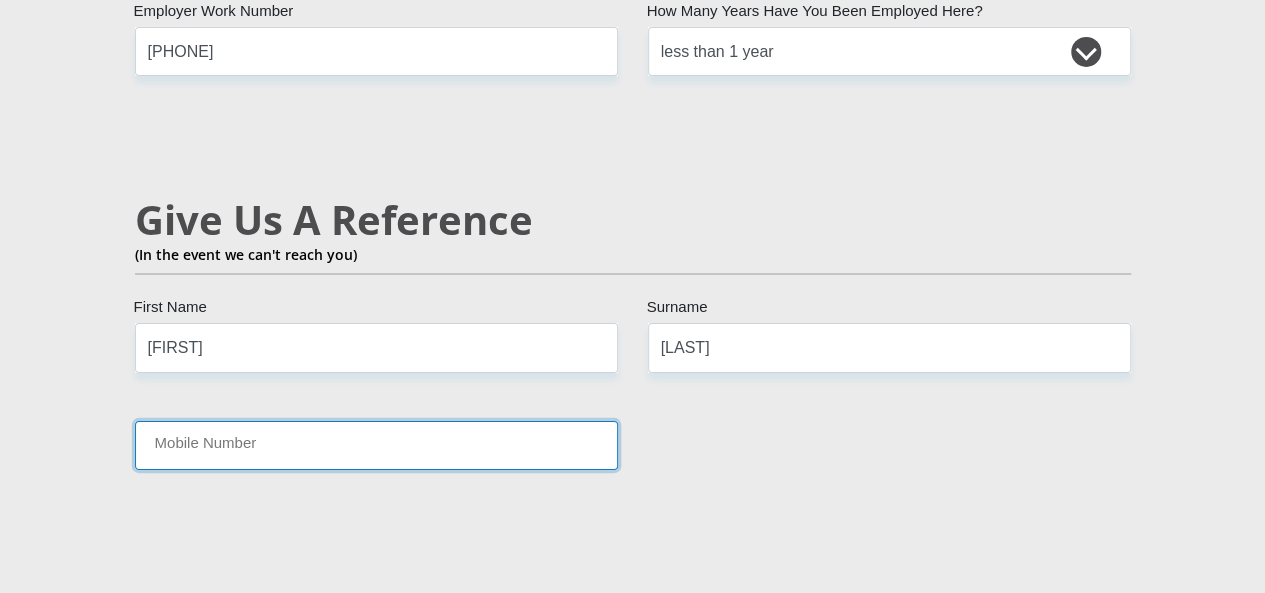 click on "Mobile Number" at bounding box center (376, 445) 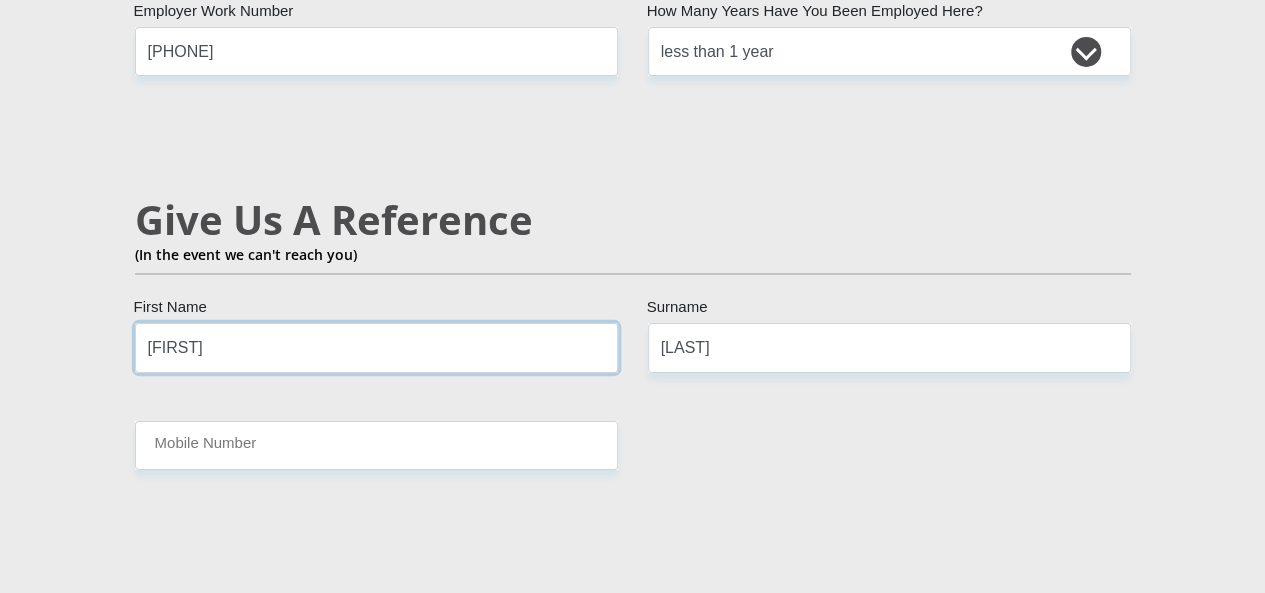 click on "Katlego" at bounding box center [376, 347] 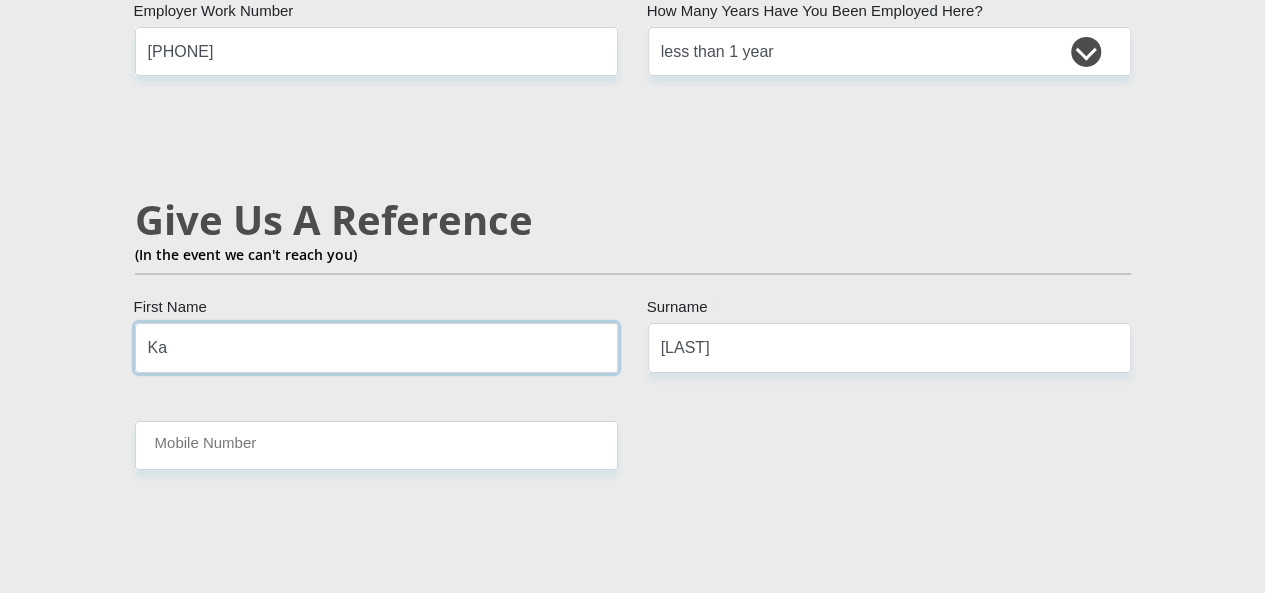 type on "K" 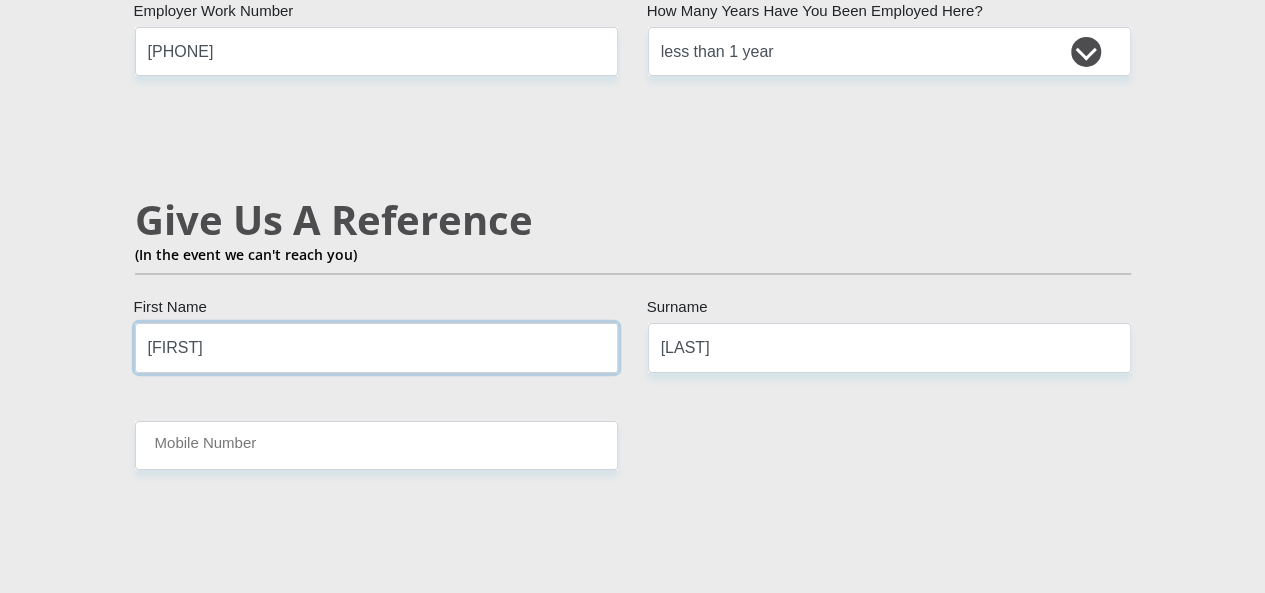 type on "Cornelia" 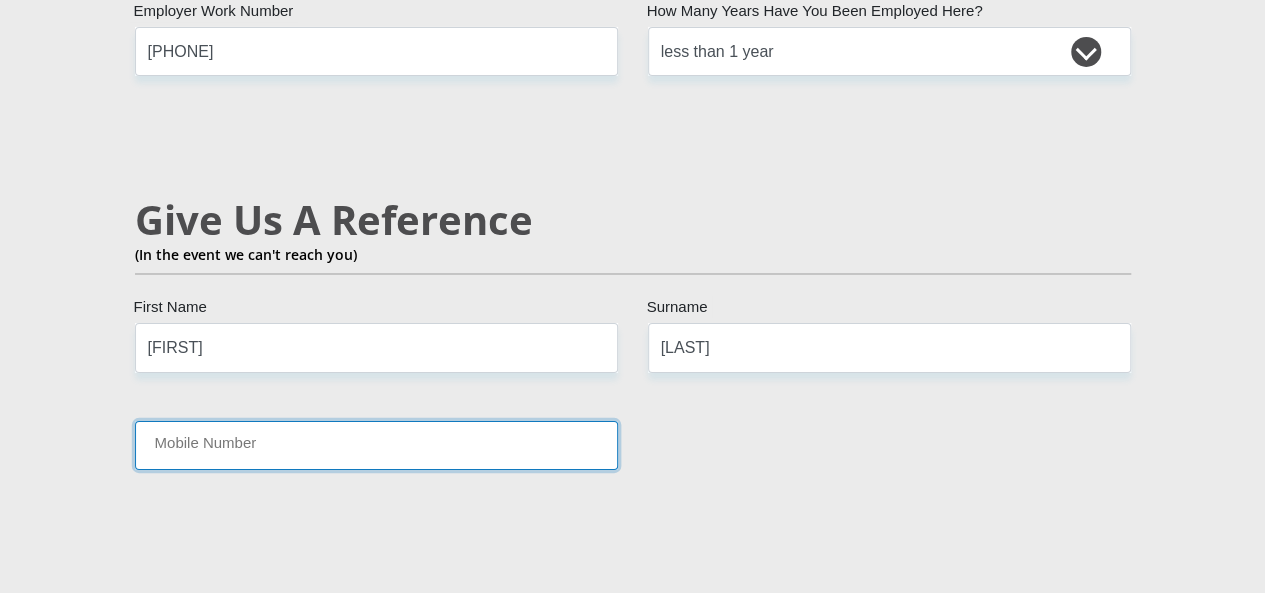 click on "Mobile Number" at bounding box center (376, 445) 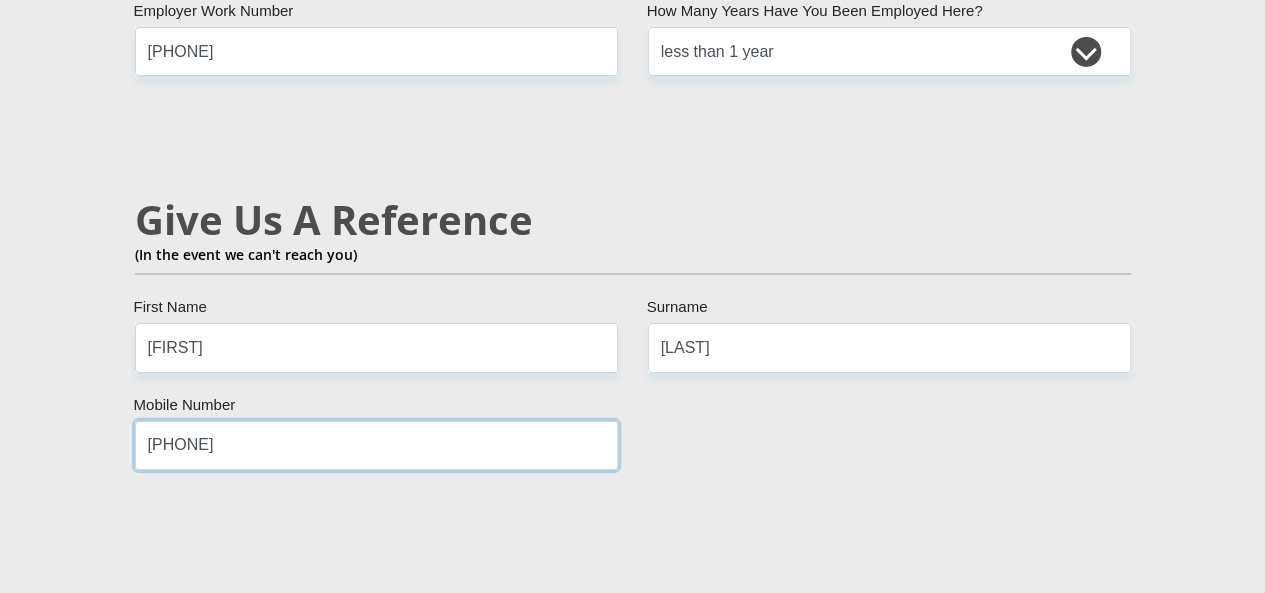 click on "07260225452" at bounding box center [376, 445] 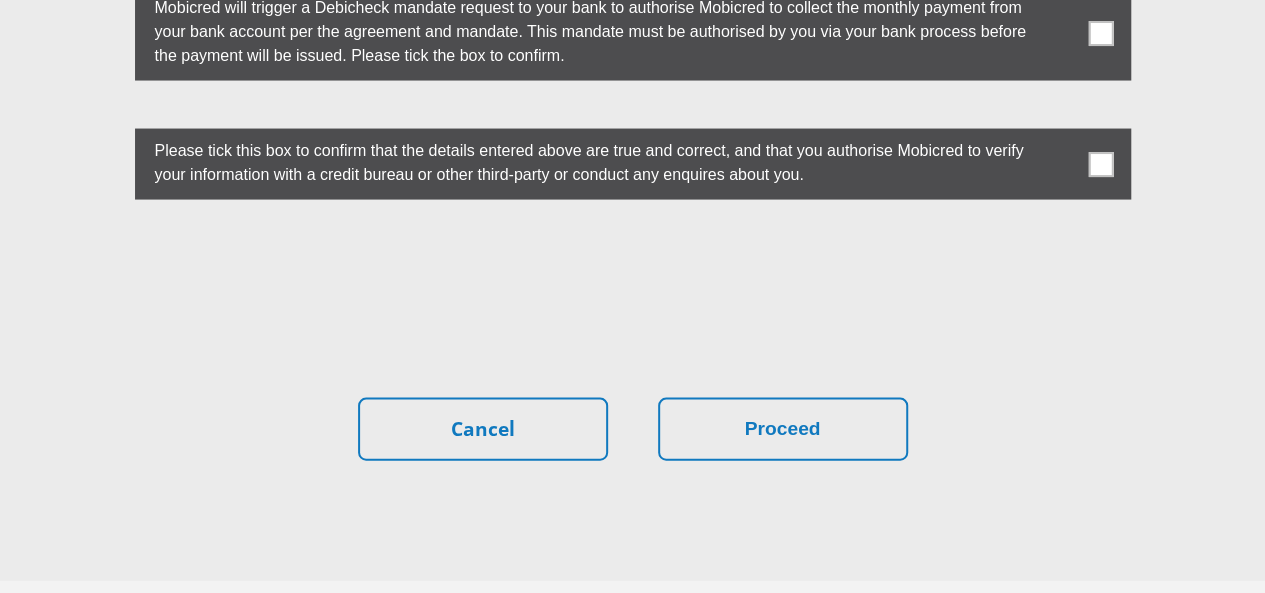 scroll, scrollTop: 5761, scrollLeft: 0, axis: vertical 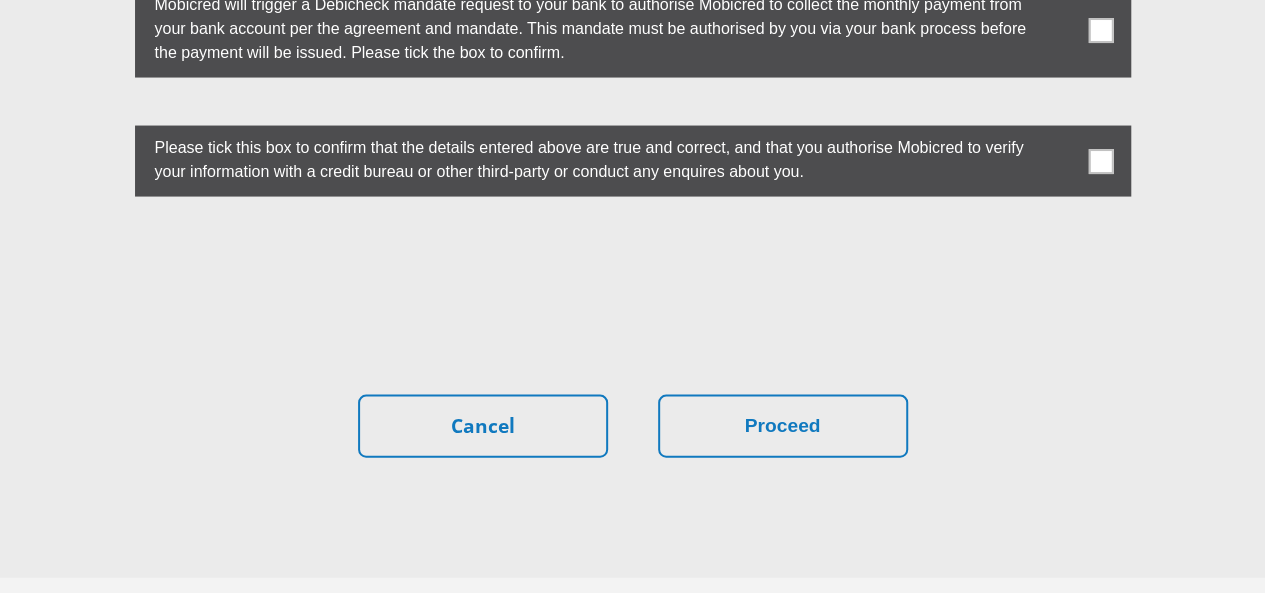 type on "0726025452" 